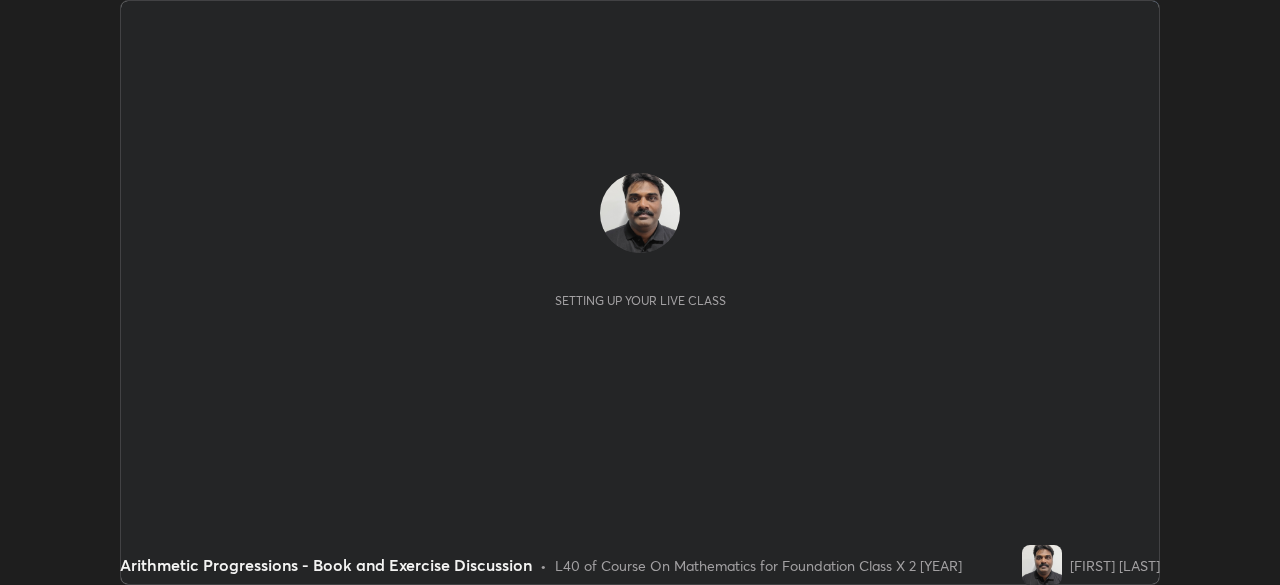 scroll, scrollTop: 0, scrollLeft: 0, axis: both 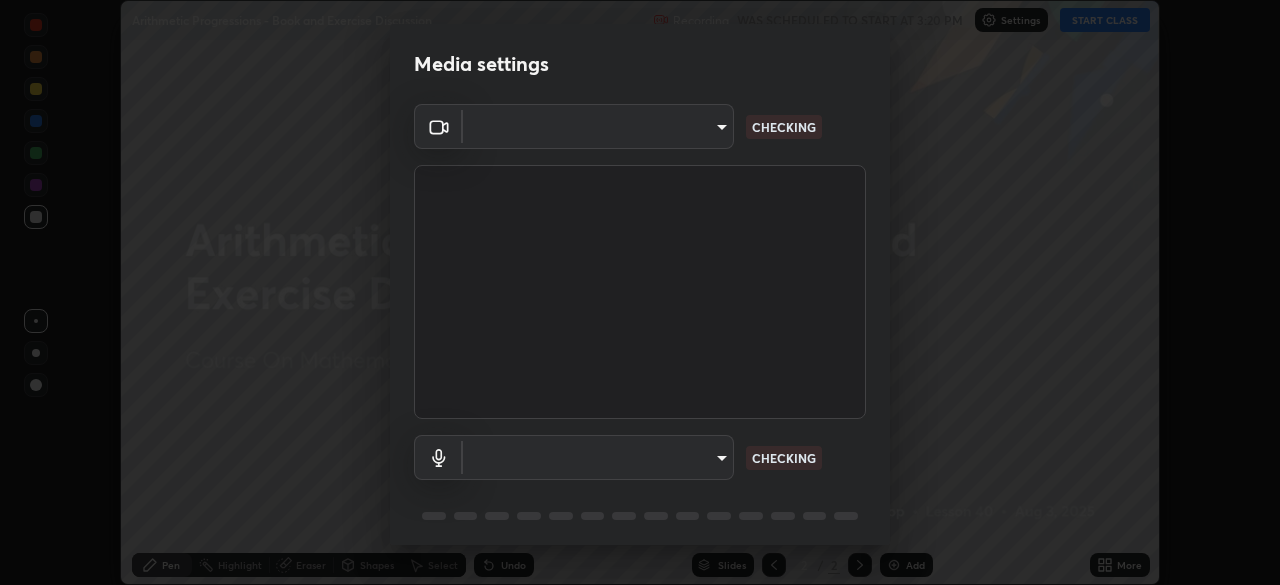 type on "[HASH]" 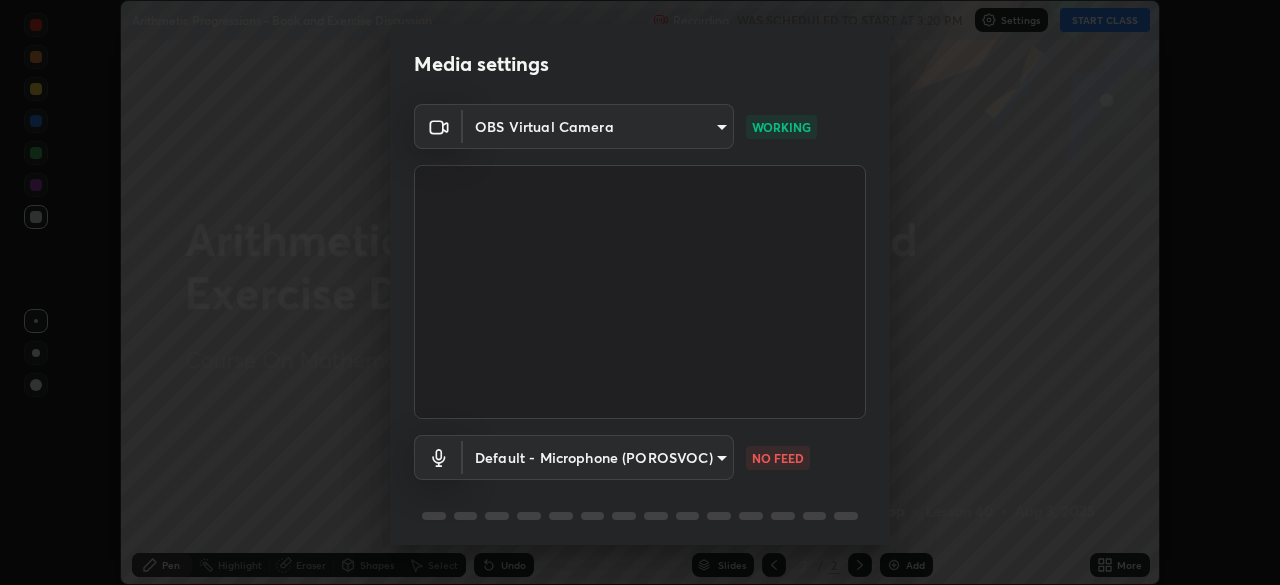 click on "Erase all Arithmetic Progressions - Book and Exercise Discussion Recording WAS SCHEDULED TO START AT [TIME] Settings START CLASS Setting up your live class Arithmetic Progressions - Book and Exercise Discussion • L40 of Course On Mathematics for Foundation Class X 2 [YEAR] [FIRST] [LAST] Pen Highlight Eraser Shapes Select Undo Slides 2 / 2 Add More No doubts shared Encourage your learners to ask a doubt for better clarity Report an issue Reason for reporting Buffering Chat not working Audio - Video sync issue Educator video quality low ​ Attach an image Report Media settings OBS Virtual Camera [HASH] WORKING Default - Microphone (POROSVOC) default NO FEED 1 / 5 Next" at bounding box center [640, 292] 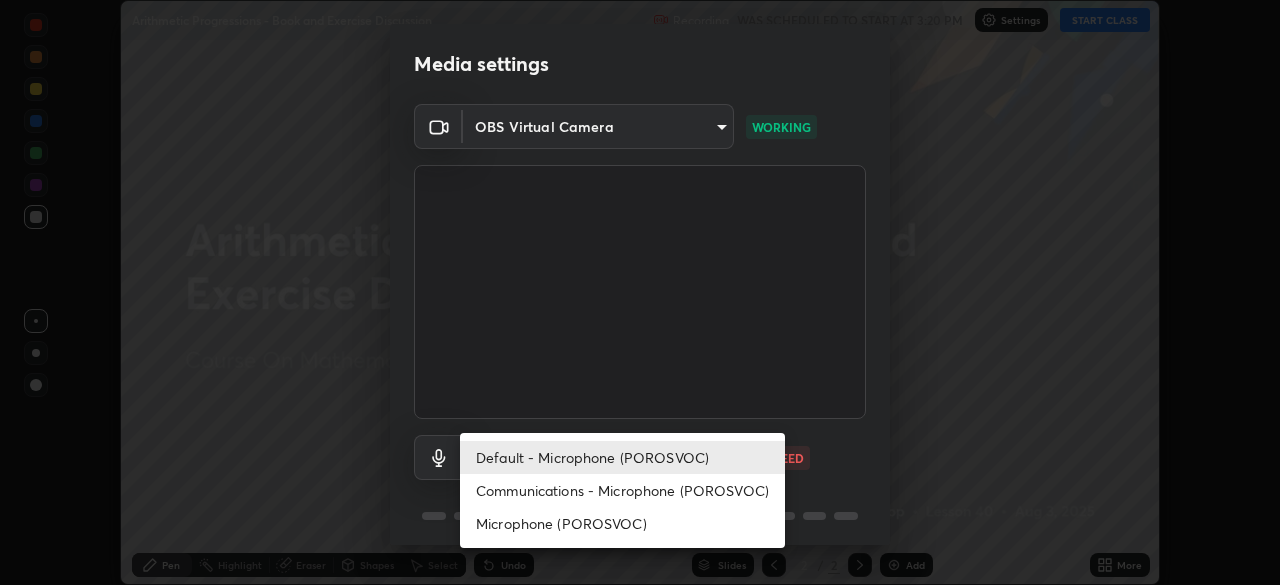 click on "Communications - Microphone (POROSVOC)" at bounding box center (622, 490) 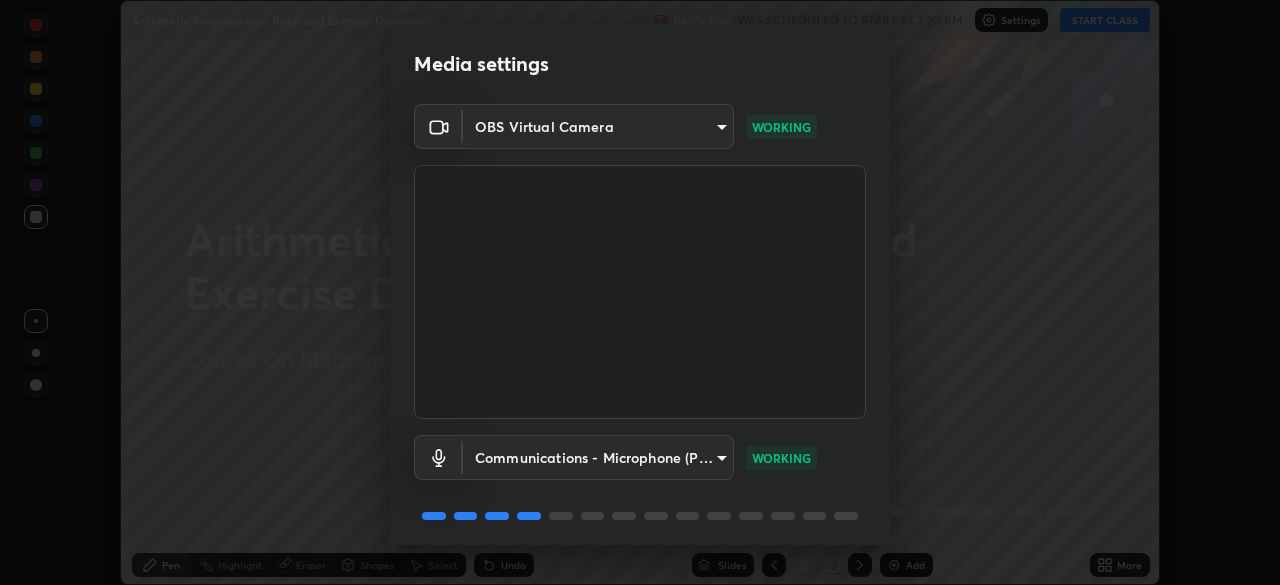 click on "Communications - Microphone (POROSVOC) communications WORKING" at bounding box center (640, 457) 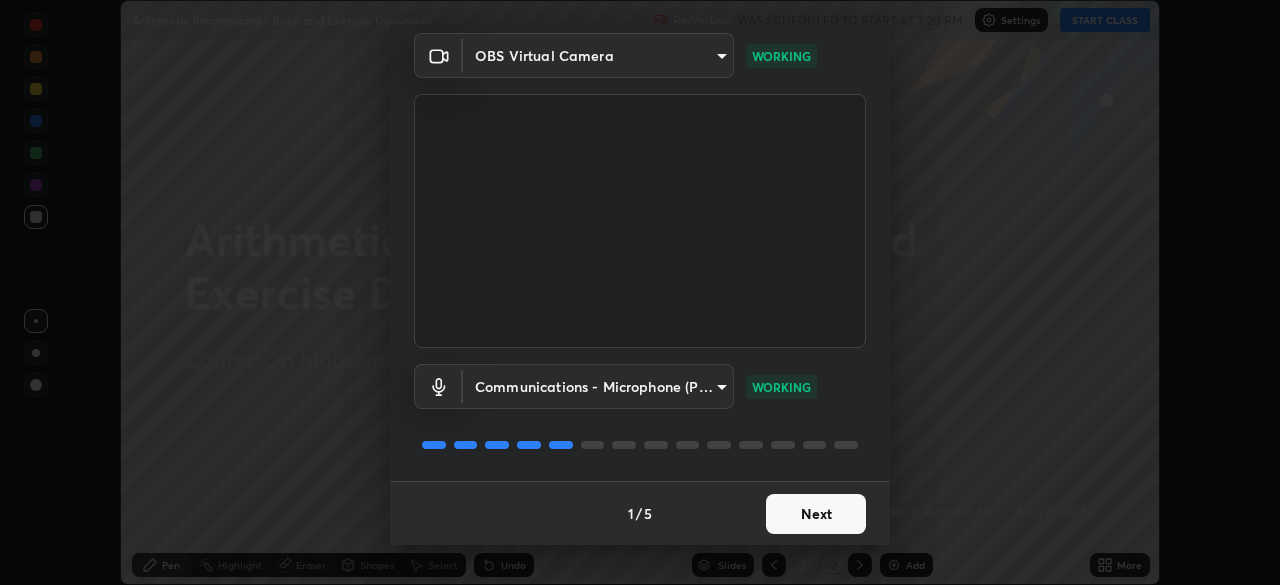 click on "Next" at bounding box center (816, 514) 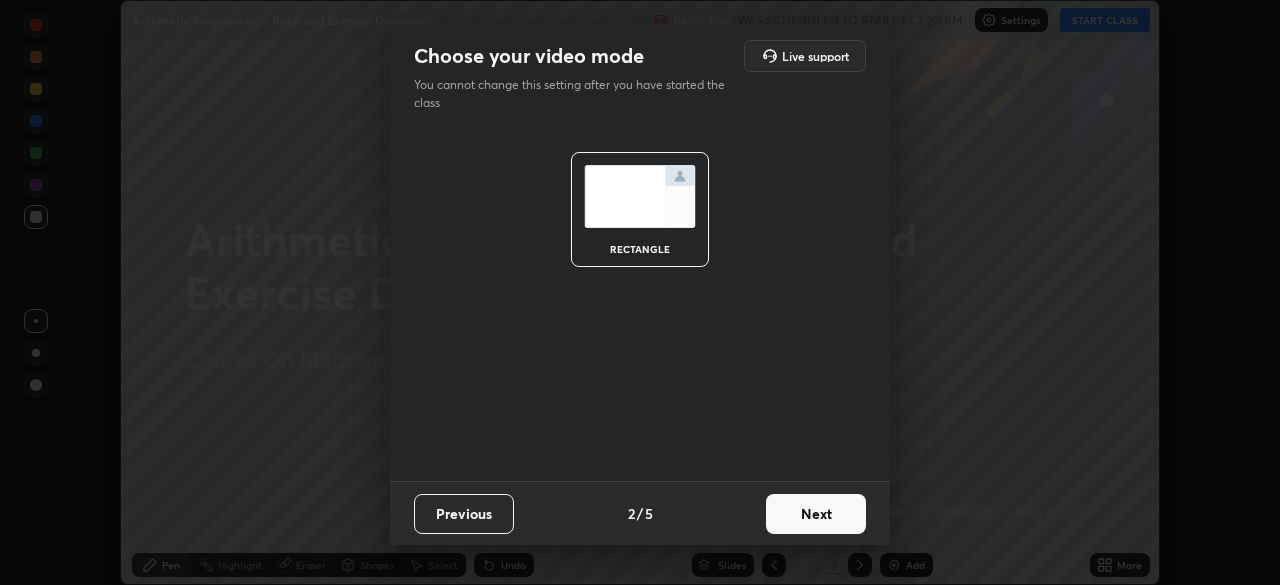 scroll, scrollTop: 0, scrollLeft: 0, axis: both 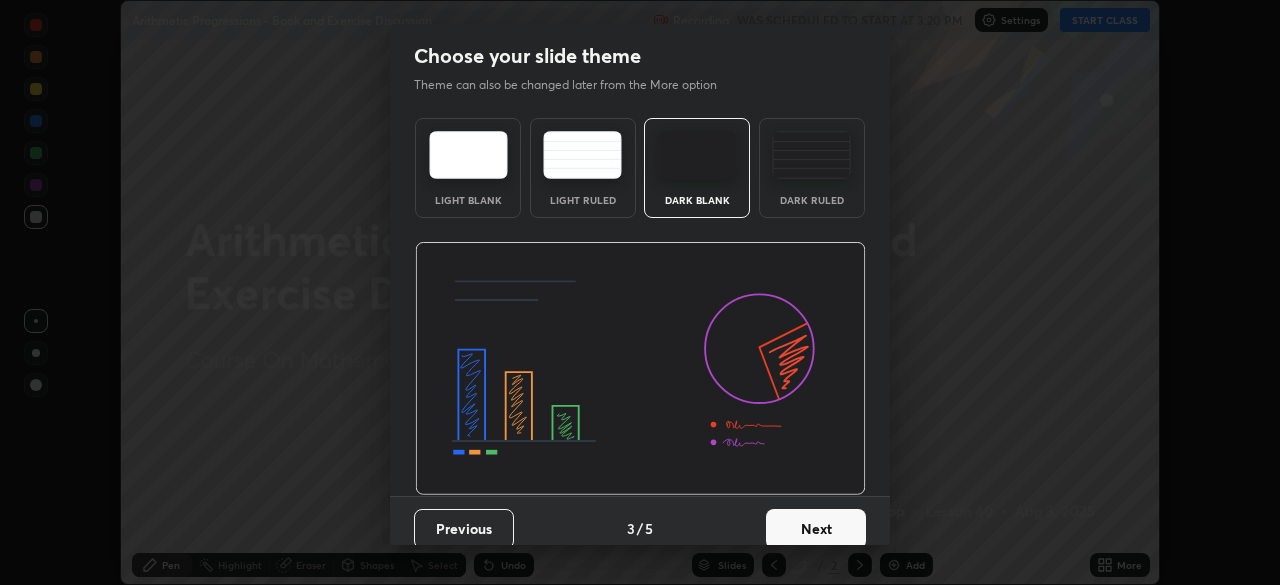 click on "Next" at bounding box center [816, 529] 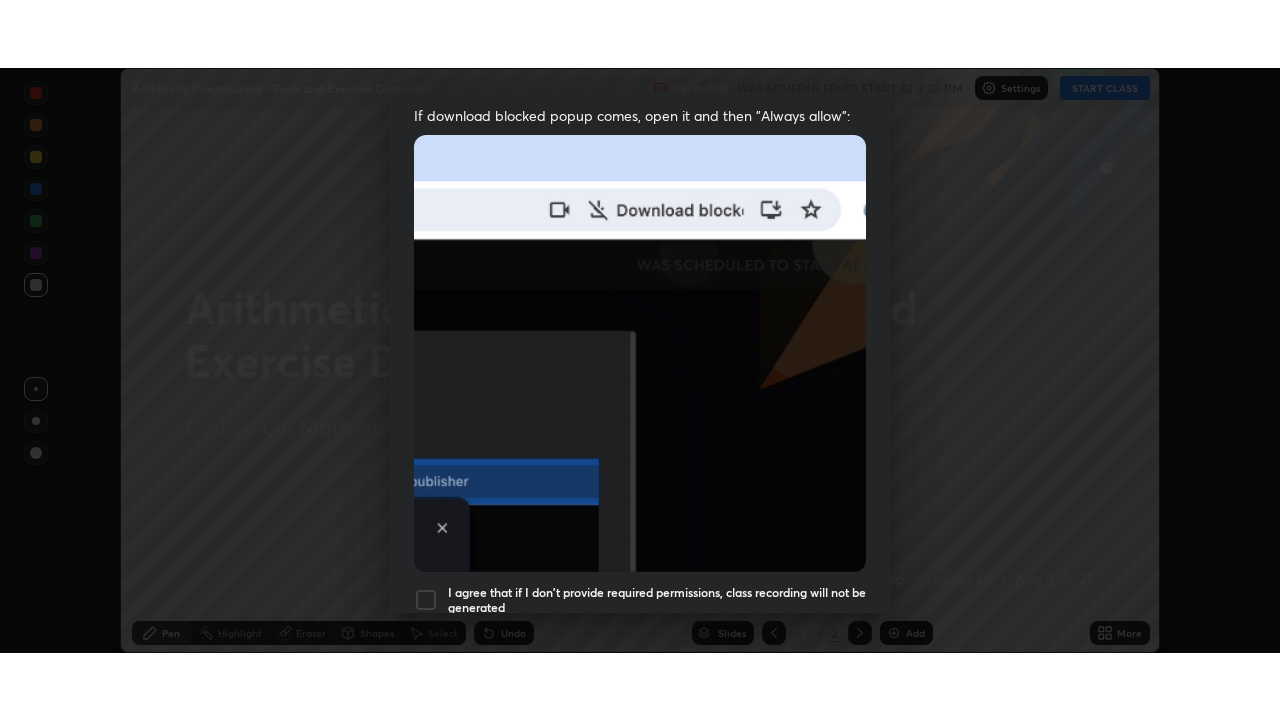 scroll, scrollTop: 479, scrollLeft: 0, axis: vertical 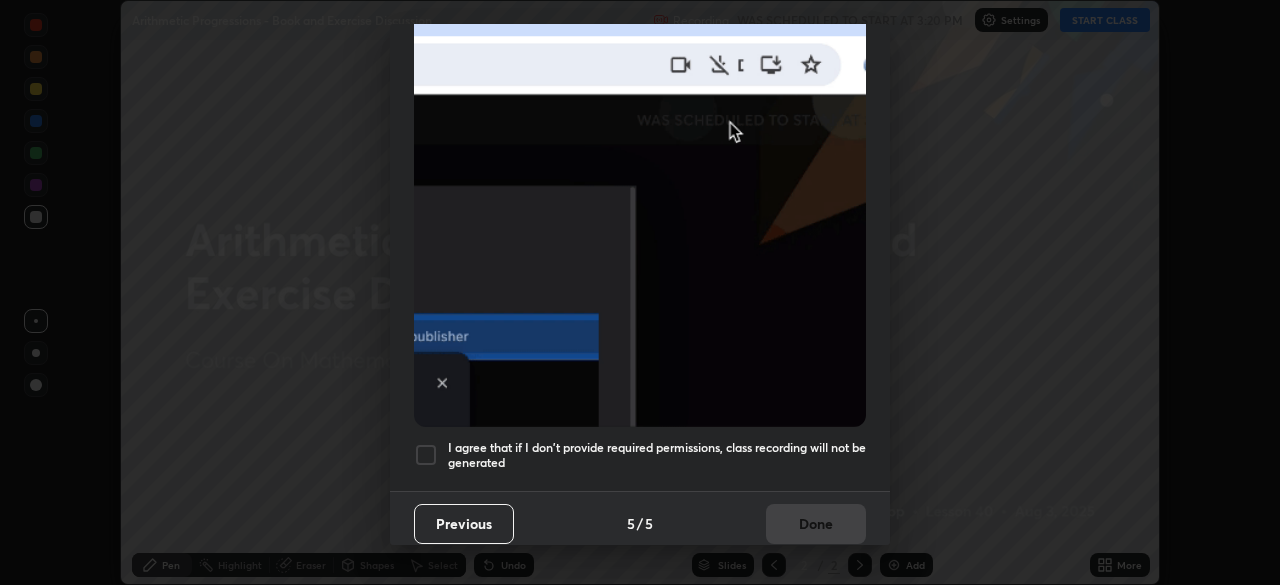 click at bounding box center (426, 455) 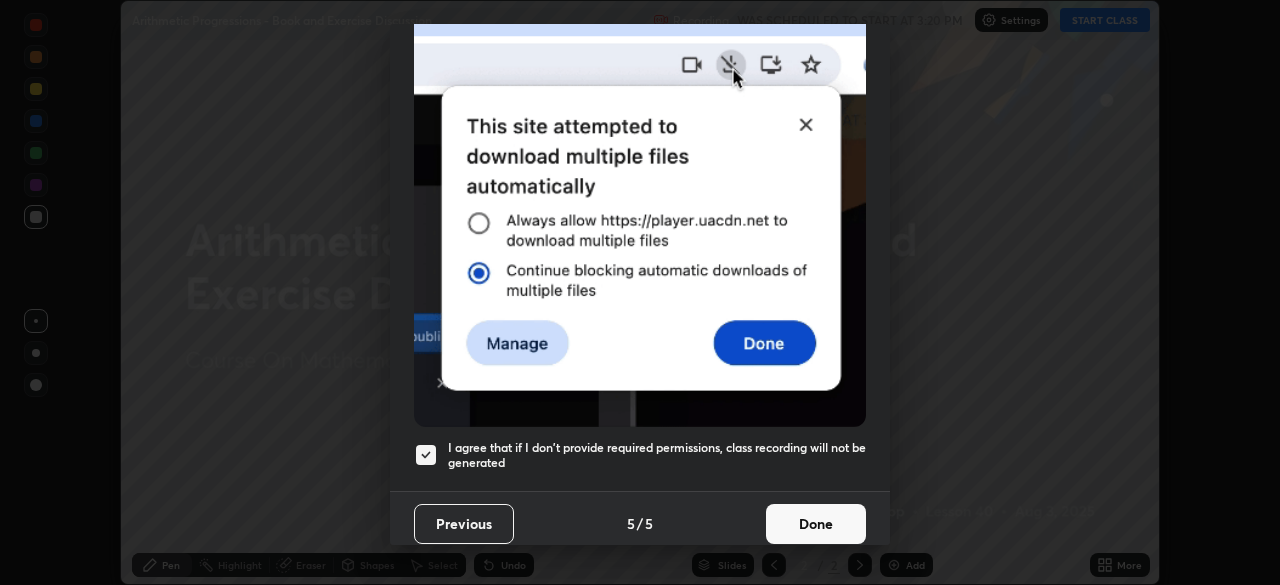 click on "Done" at bounding box center (816, 524) 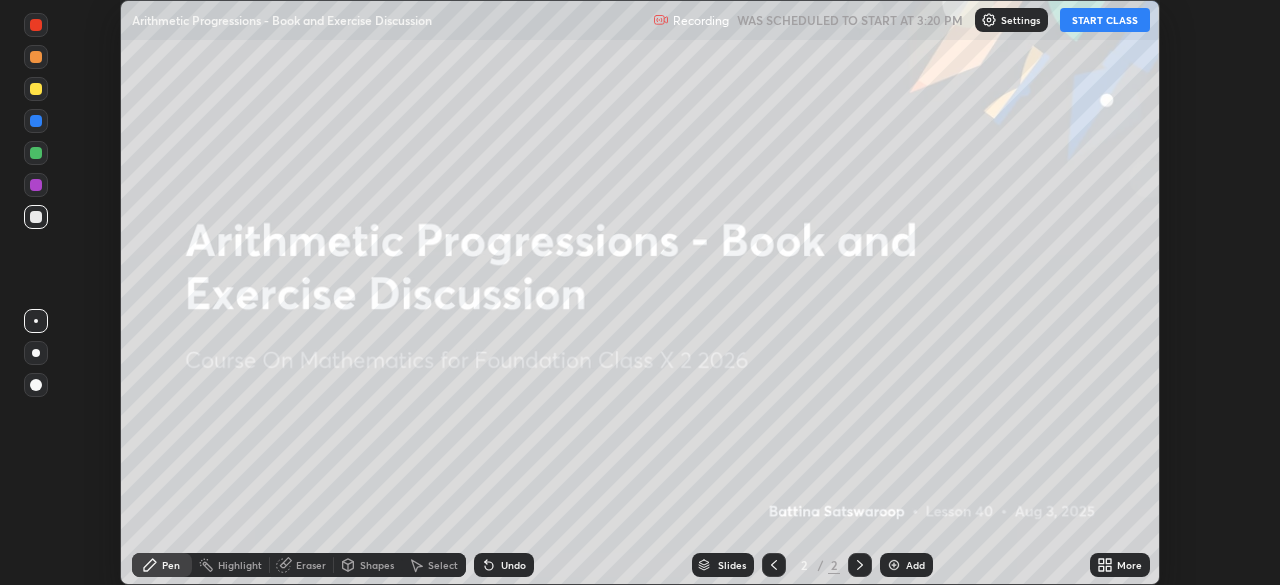 click 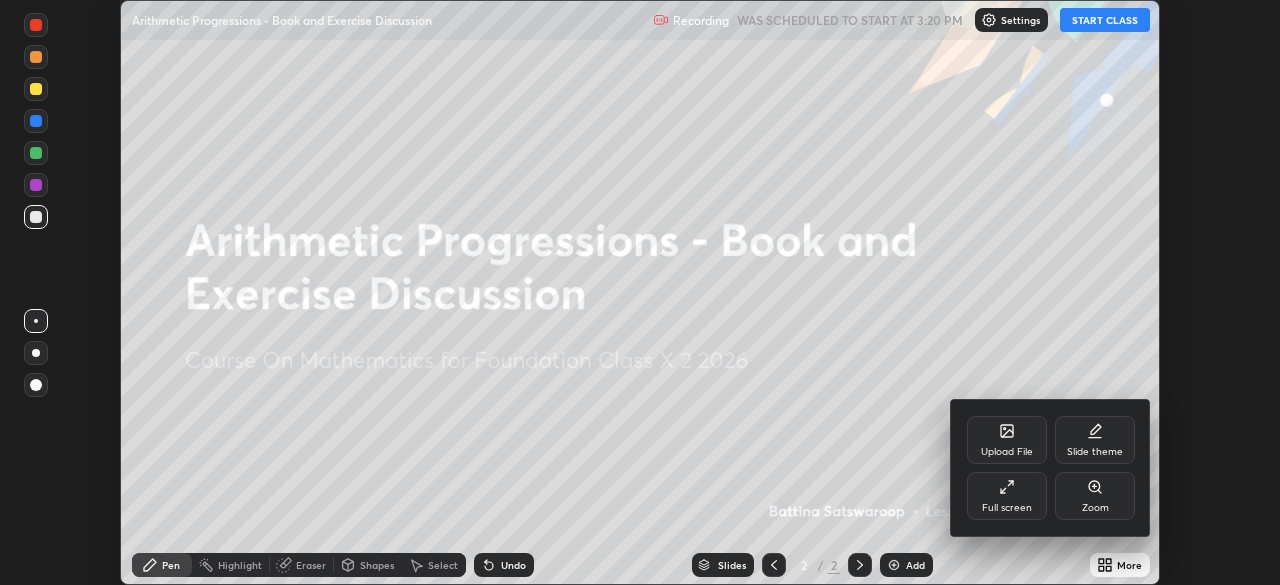 click on "Full screen" at bounding box center (1007, 496) 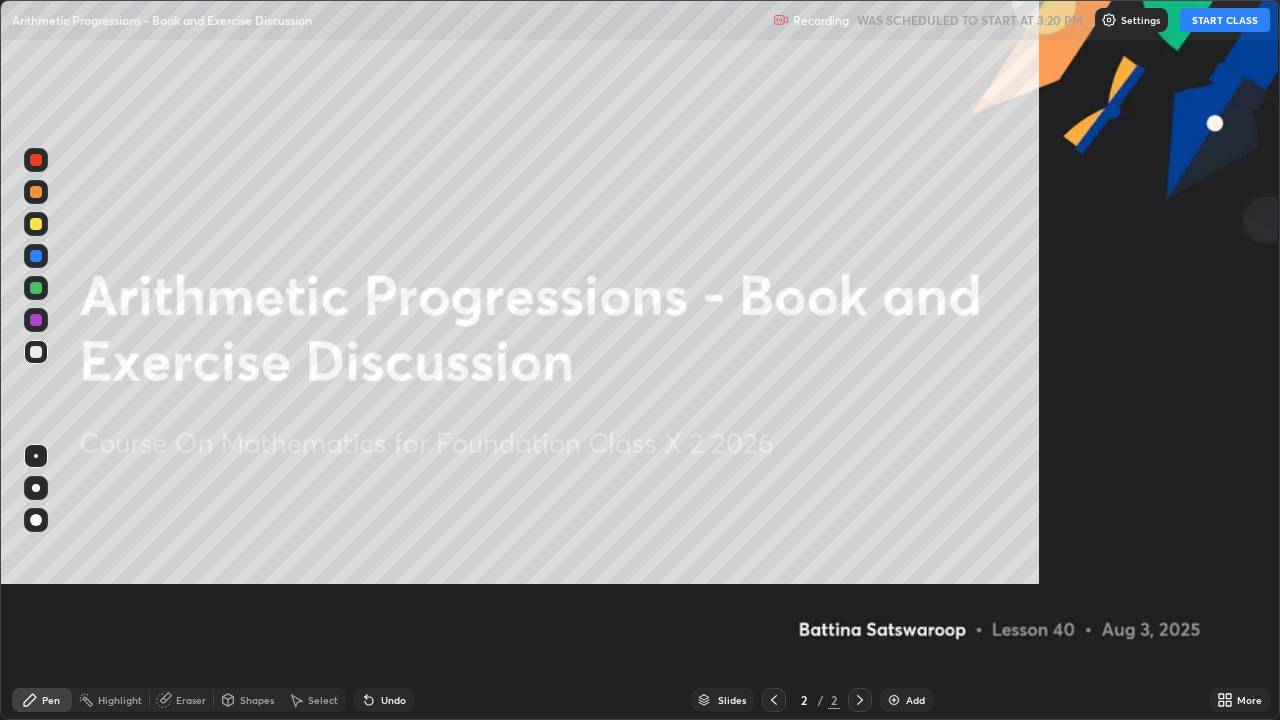 scroll, scrollTop: 99280, scrollLeft: 98720, axis: both 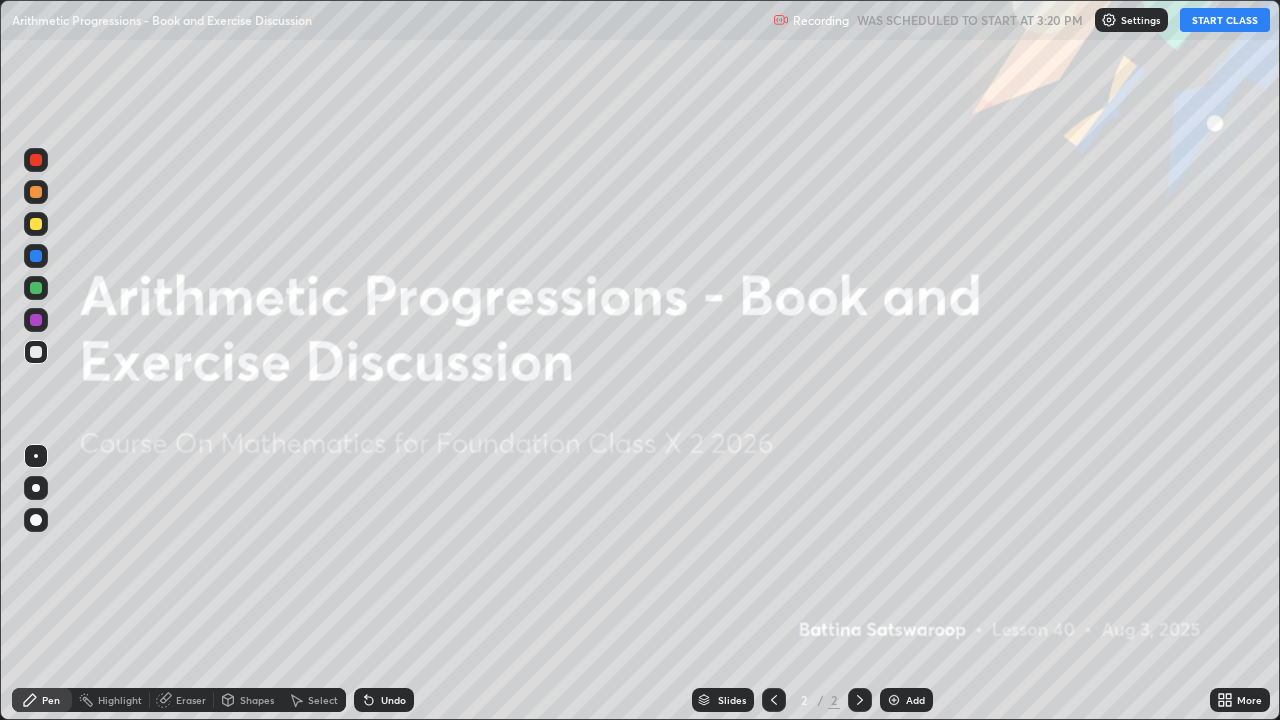 click on "START CLASS" at bounding box center [1225, 20] 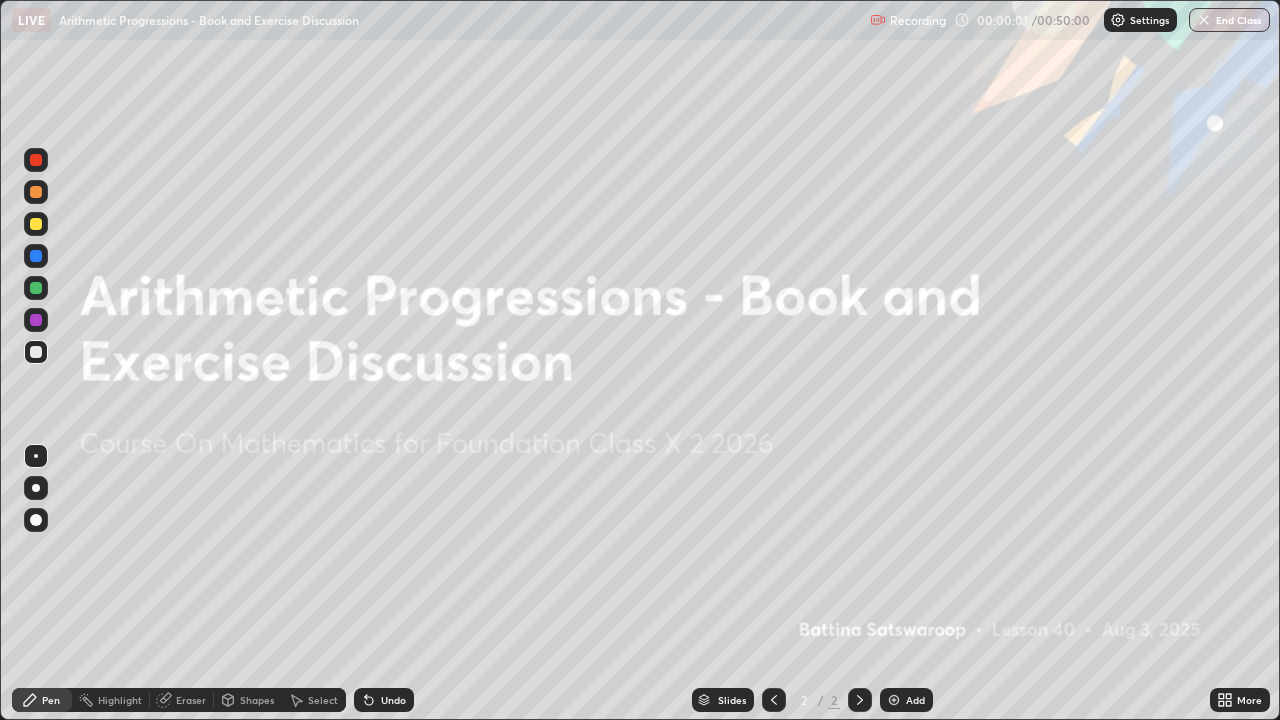 click on "Add" at bounding box center [915, 700] 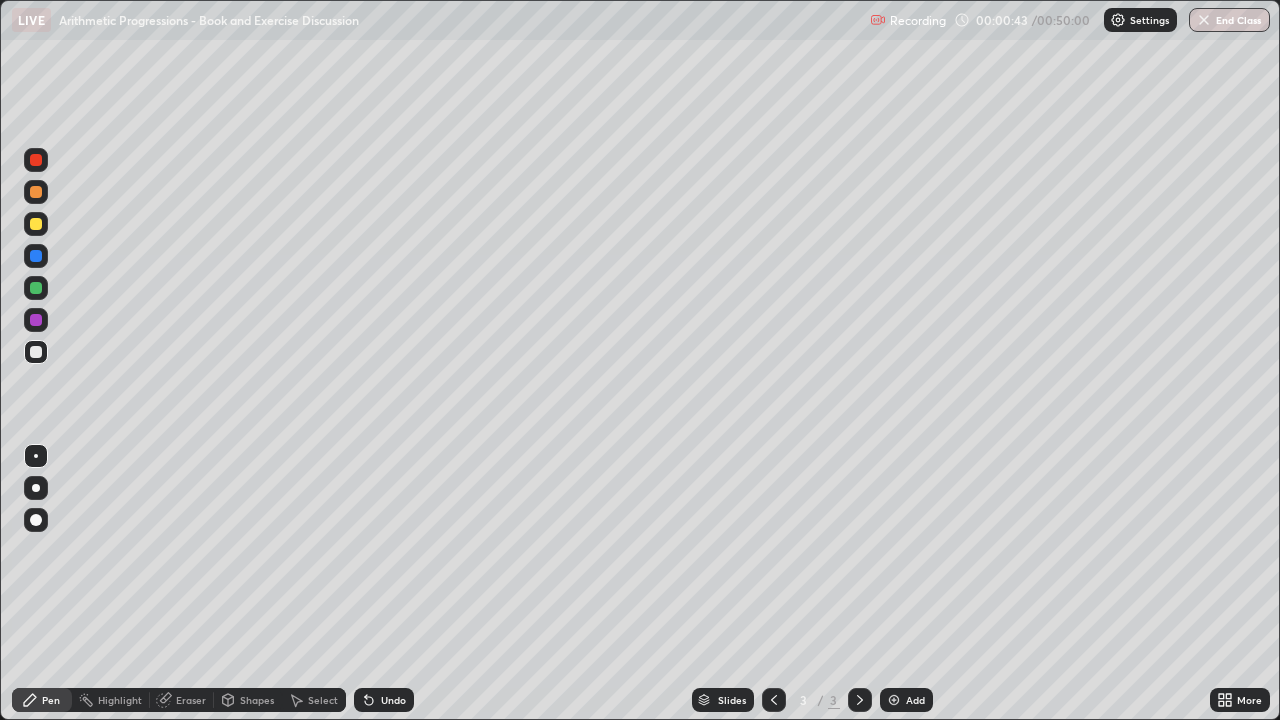 click at bounding box center [36, 224] 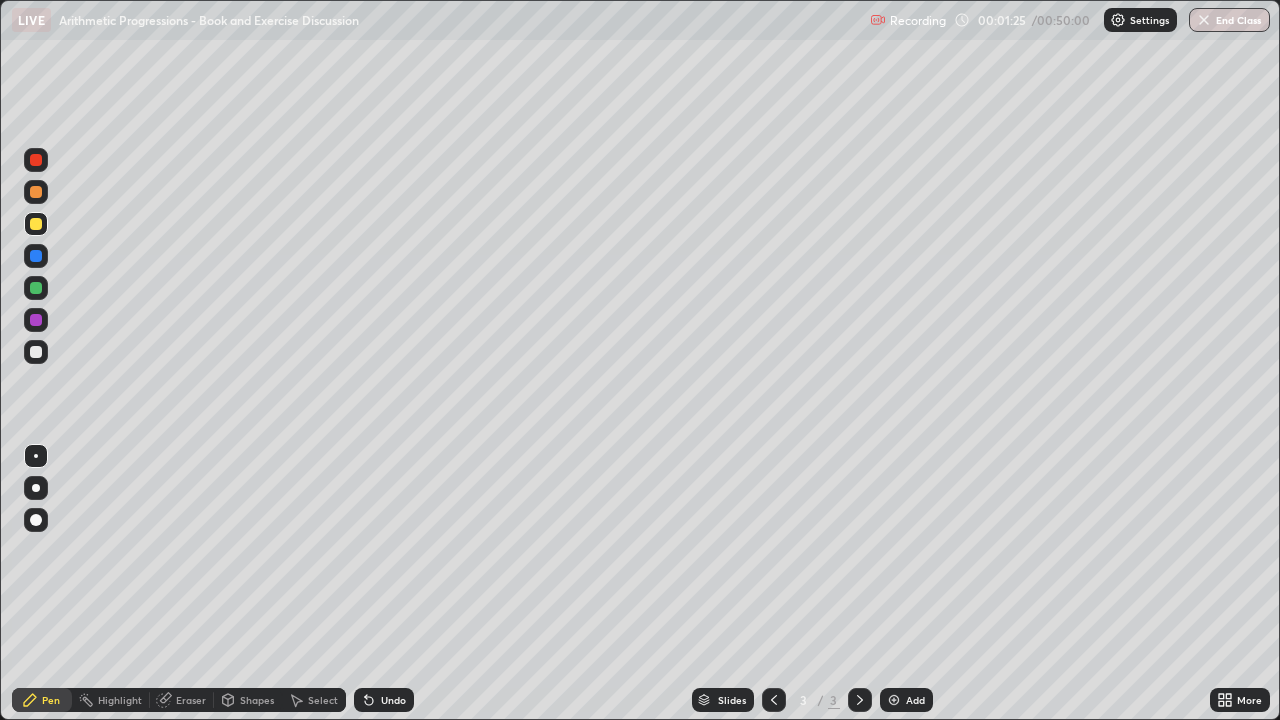 click on "Eraser" at bounding box center [182, 700] 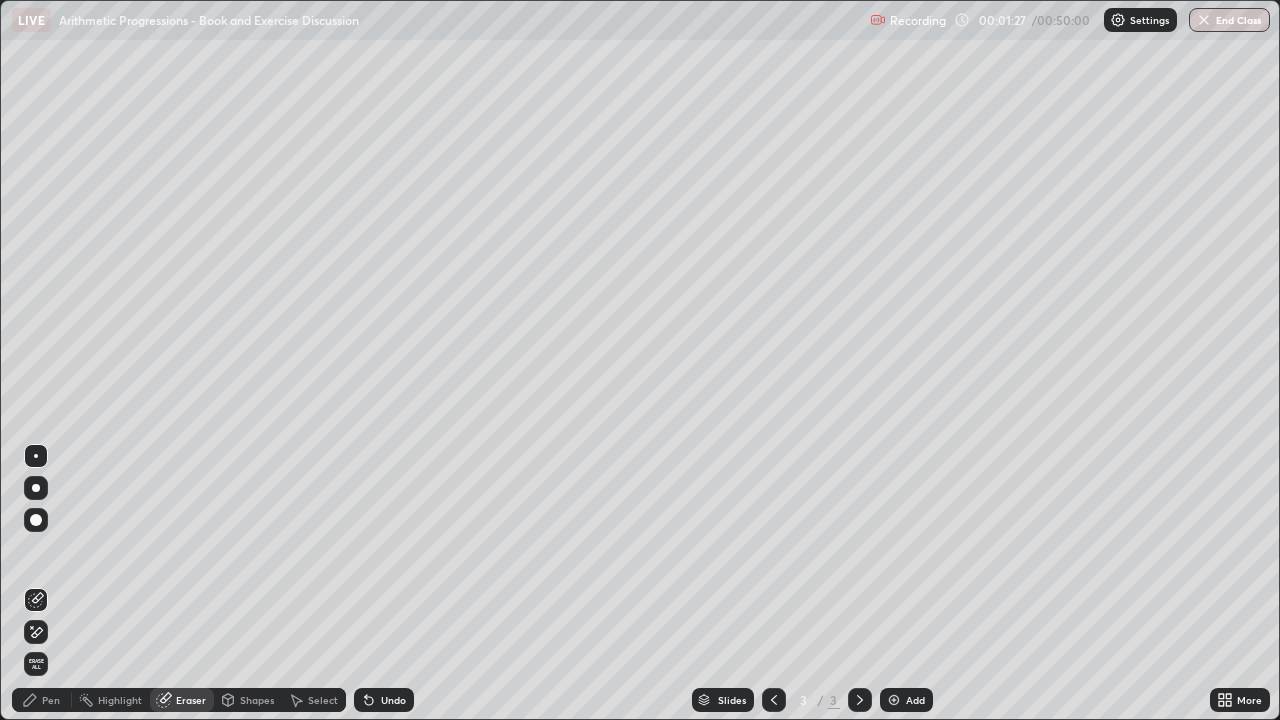 click on "Pen" at bounding box center (42, 700) 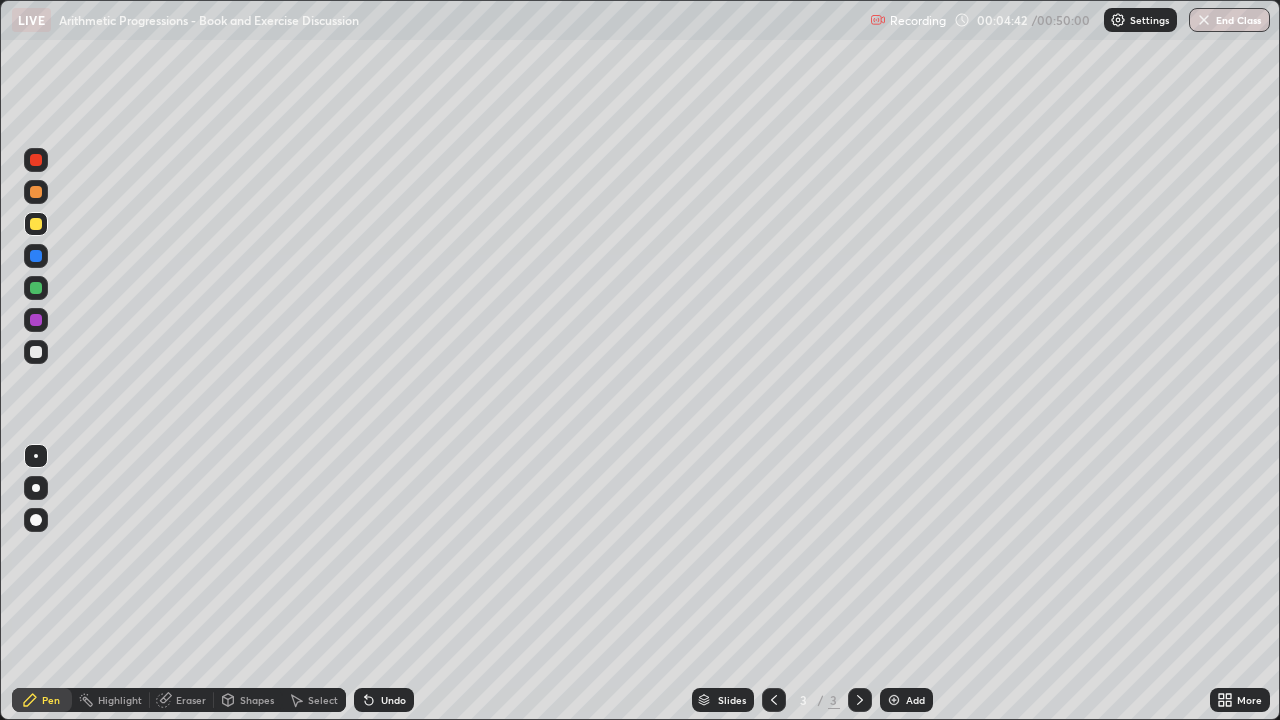 click at bounding box center (36, 352) 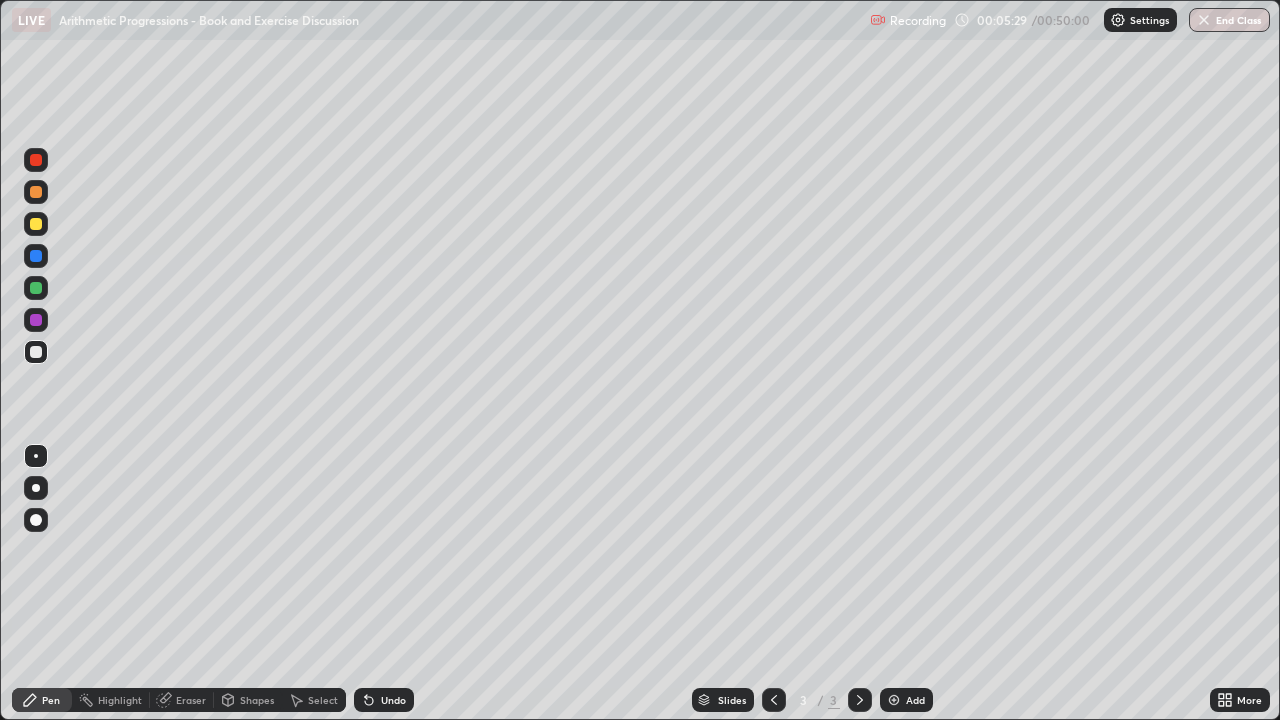 click on "Add" at bounding box center (915, 700) 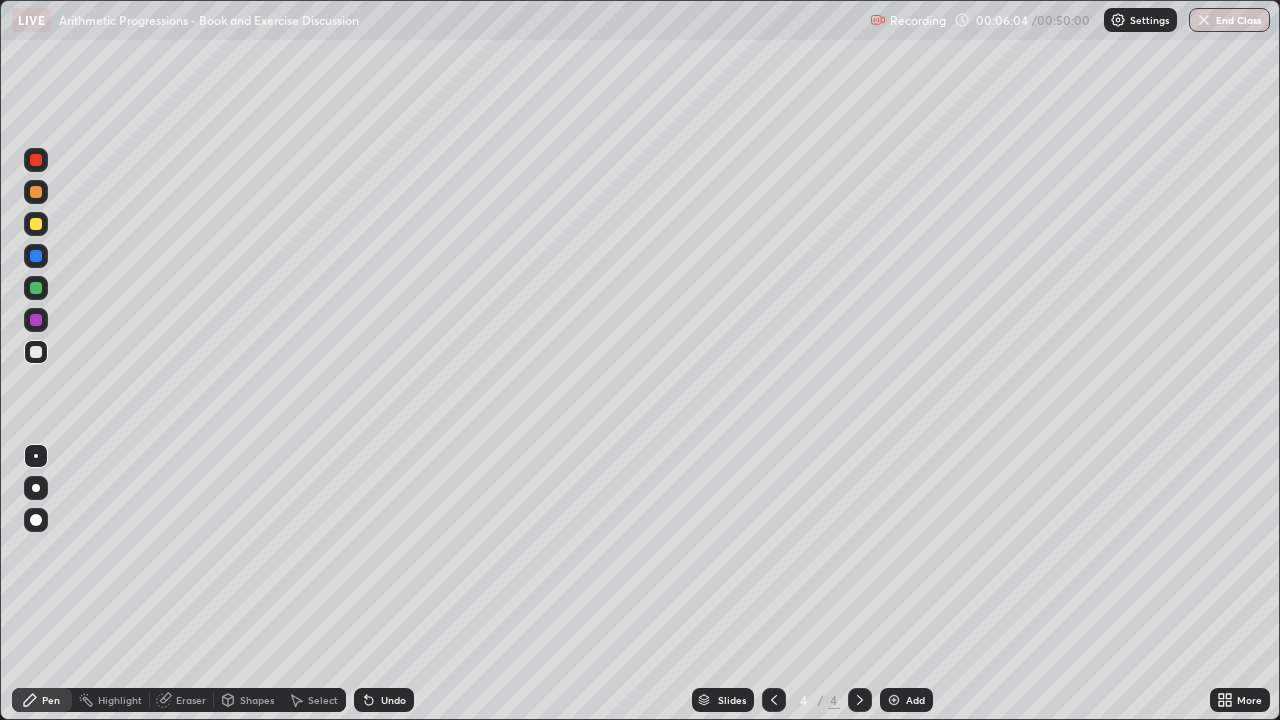 click 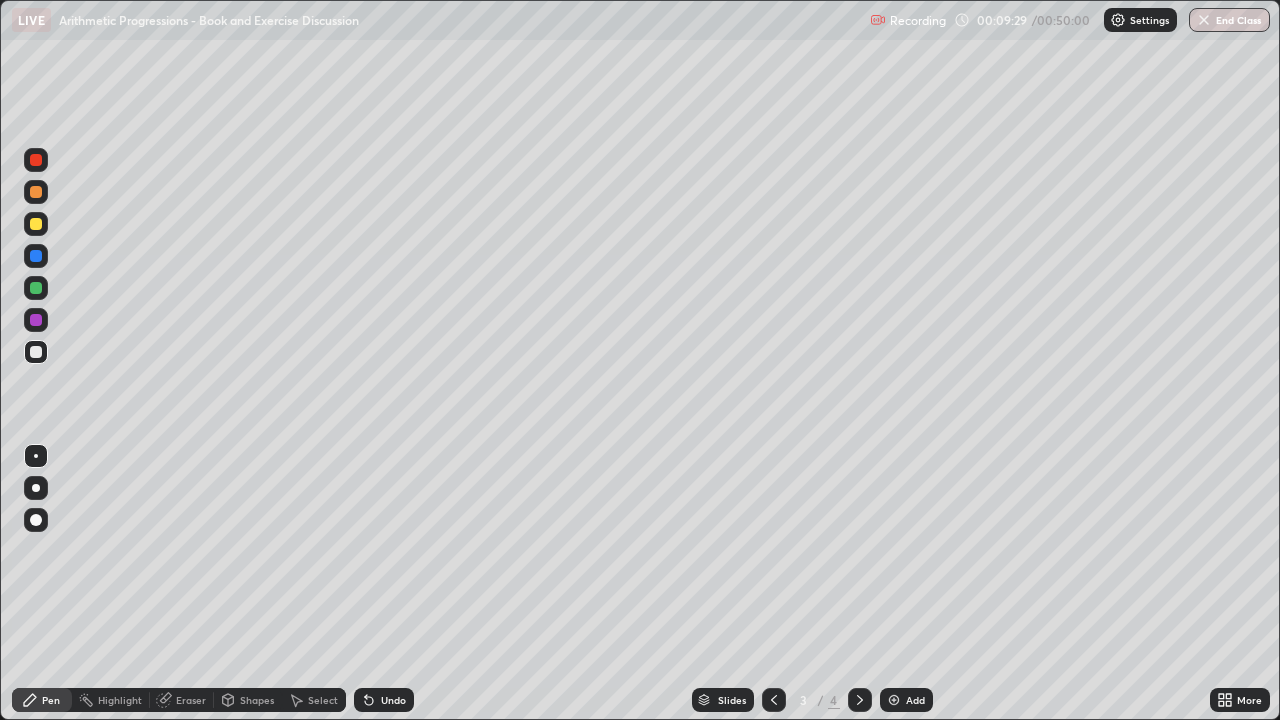 click on "Add" at bounding box center (906, 700) 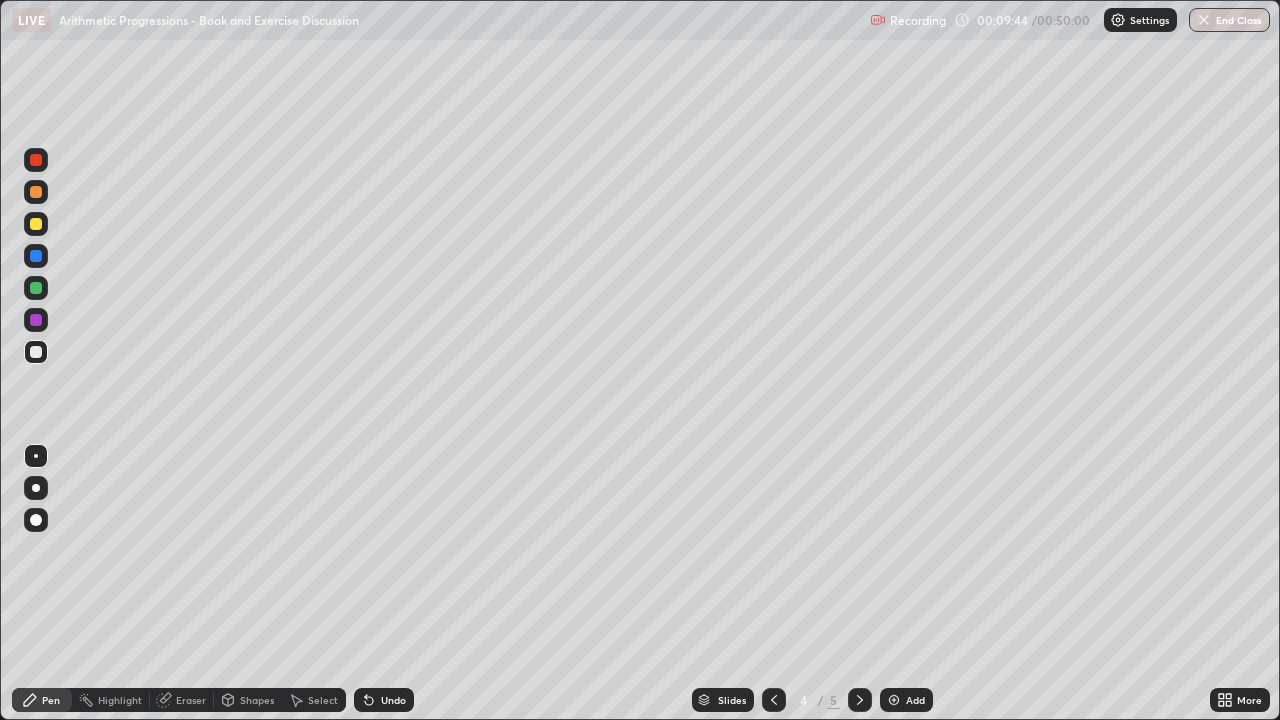 click at bounding box center [36, 224] 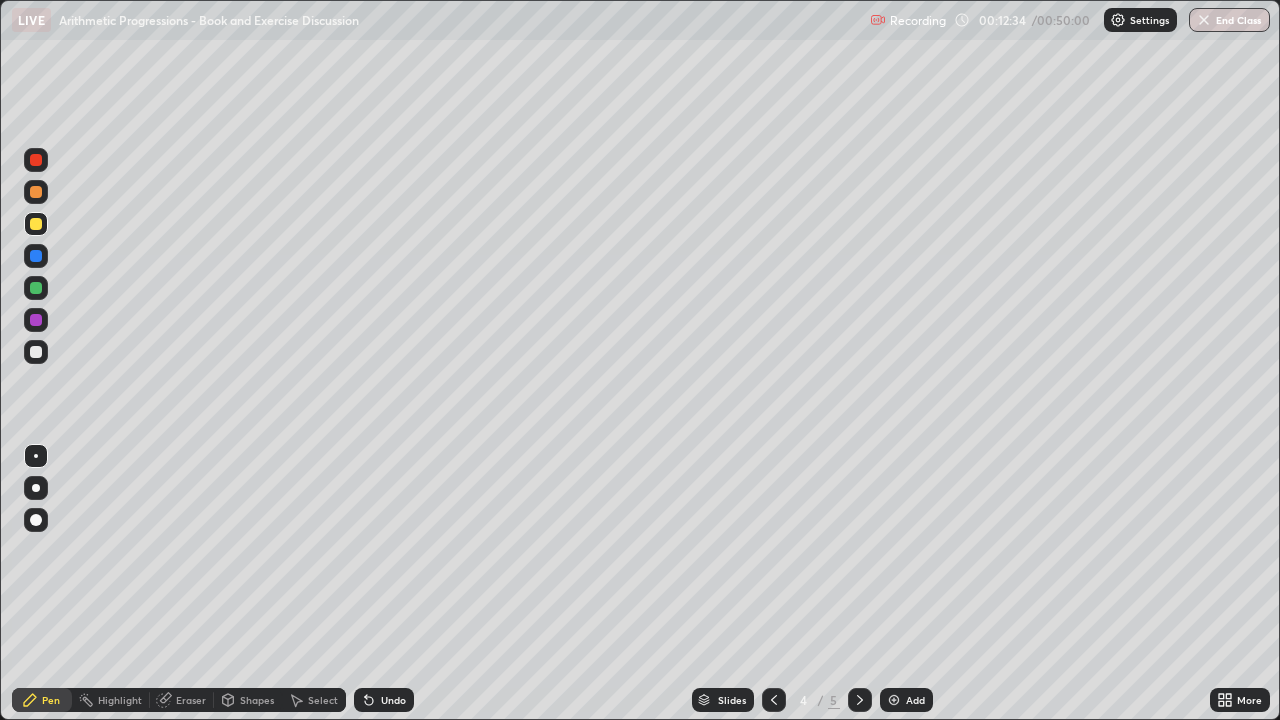 click on "Add" at bounding box center [906, 700] 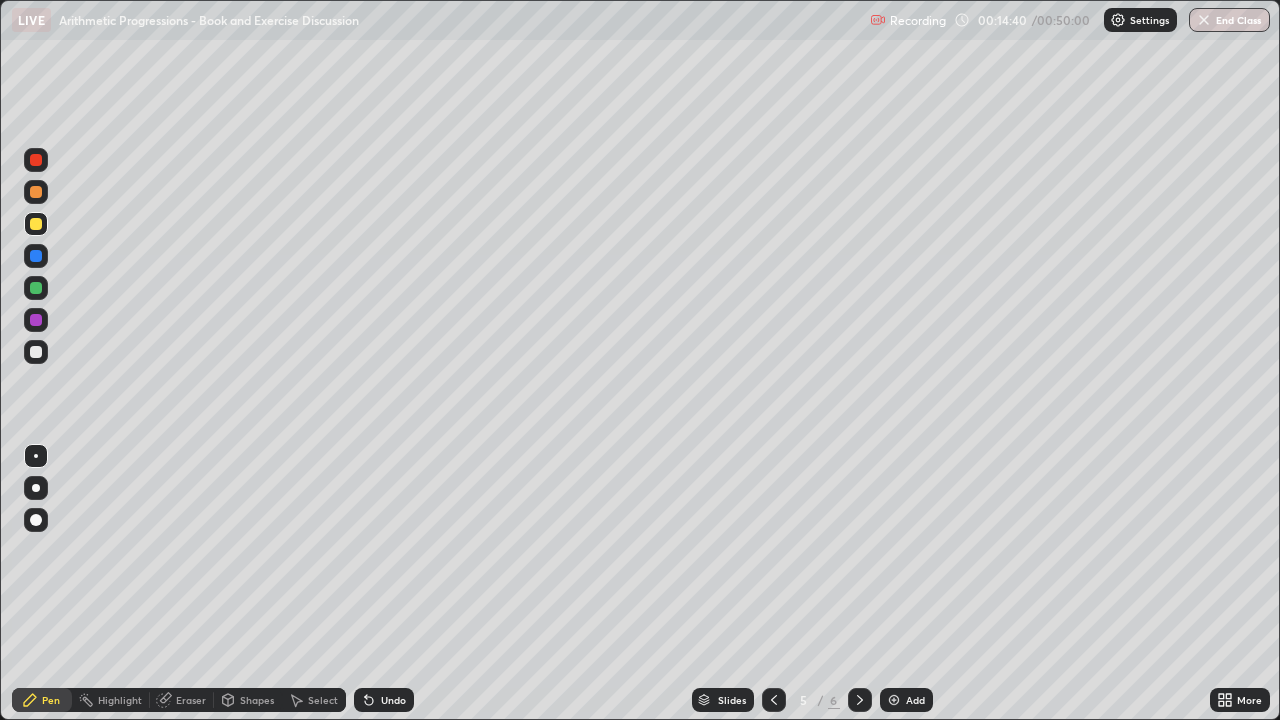 click on "Eraser" at bounding box center [182, 700] 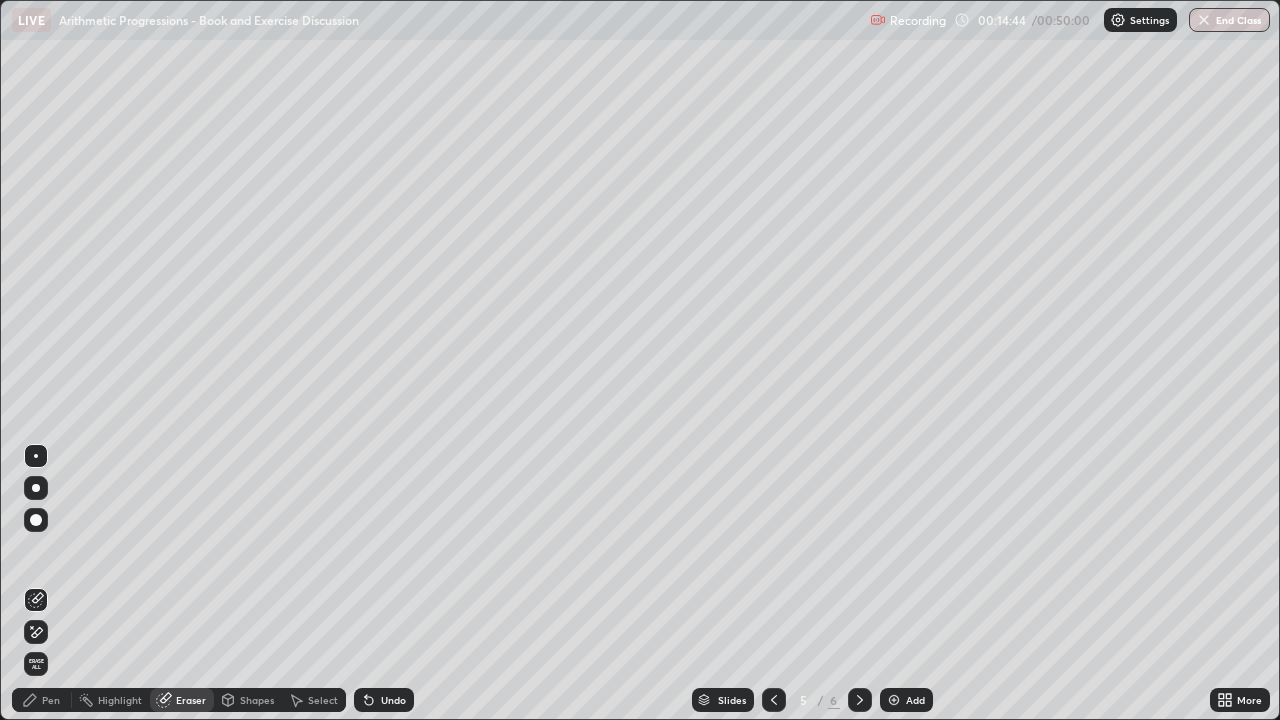 click on "Pen" at bounding box center (42, 700) 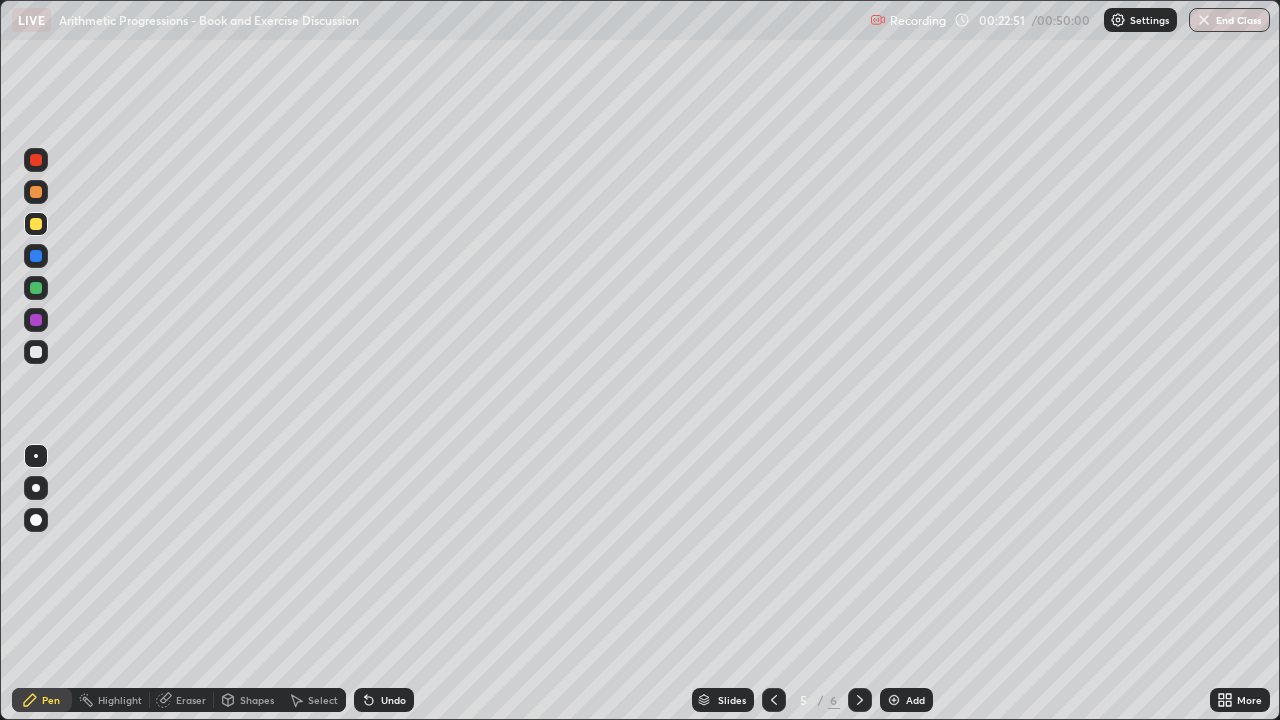 click on "Add" at bounding box center [906, 700] 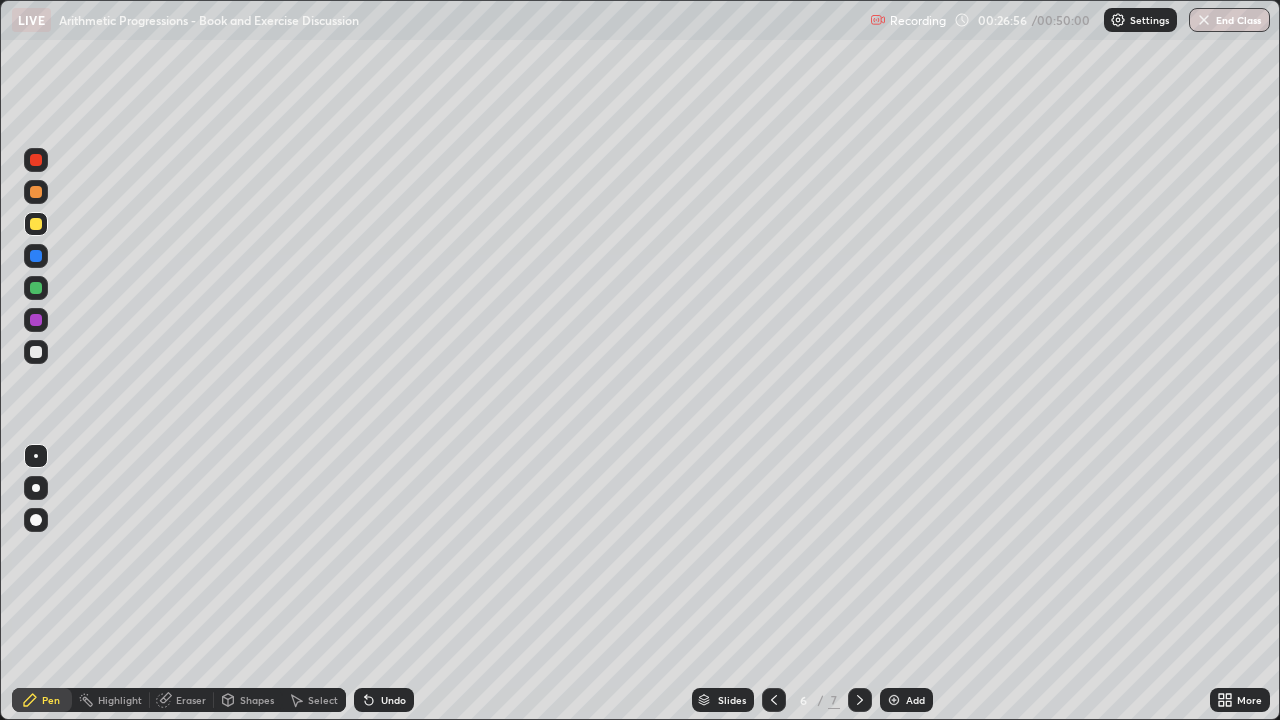 click on "Eraser" at bounding box center (191, 700) 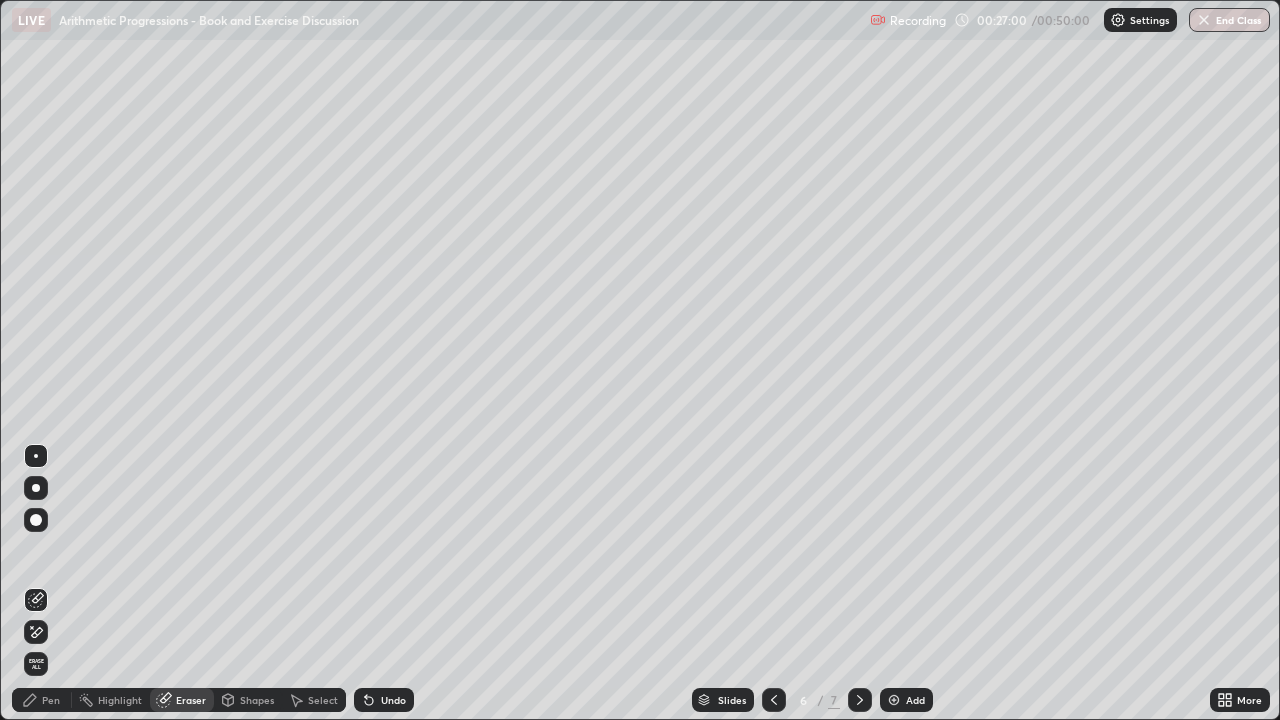 click on "Pen" at bounding box center (51, 700) 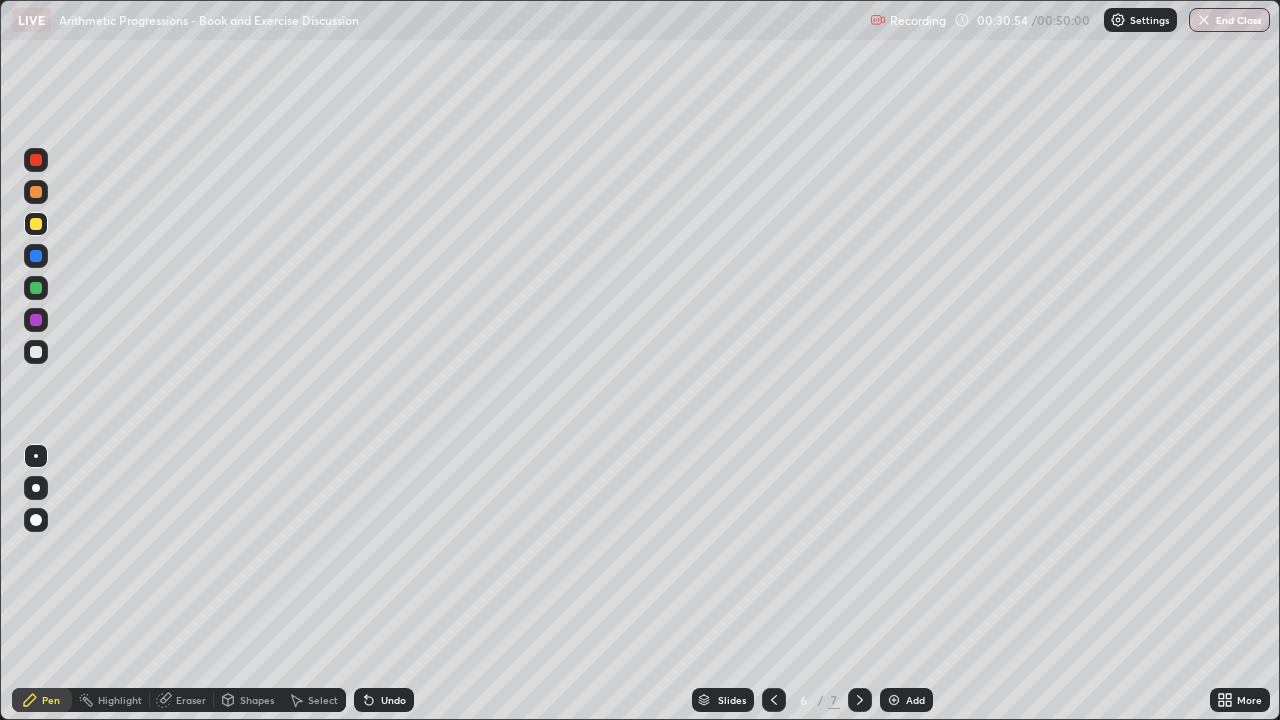 click on "Add" at bounding box center (915, 700) 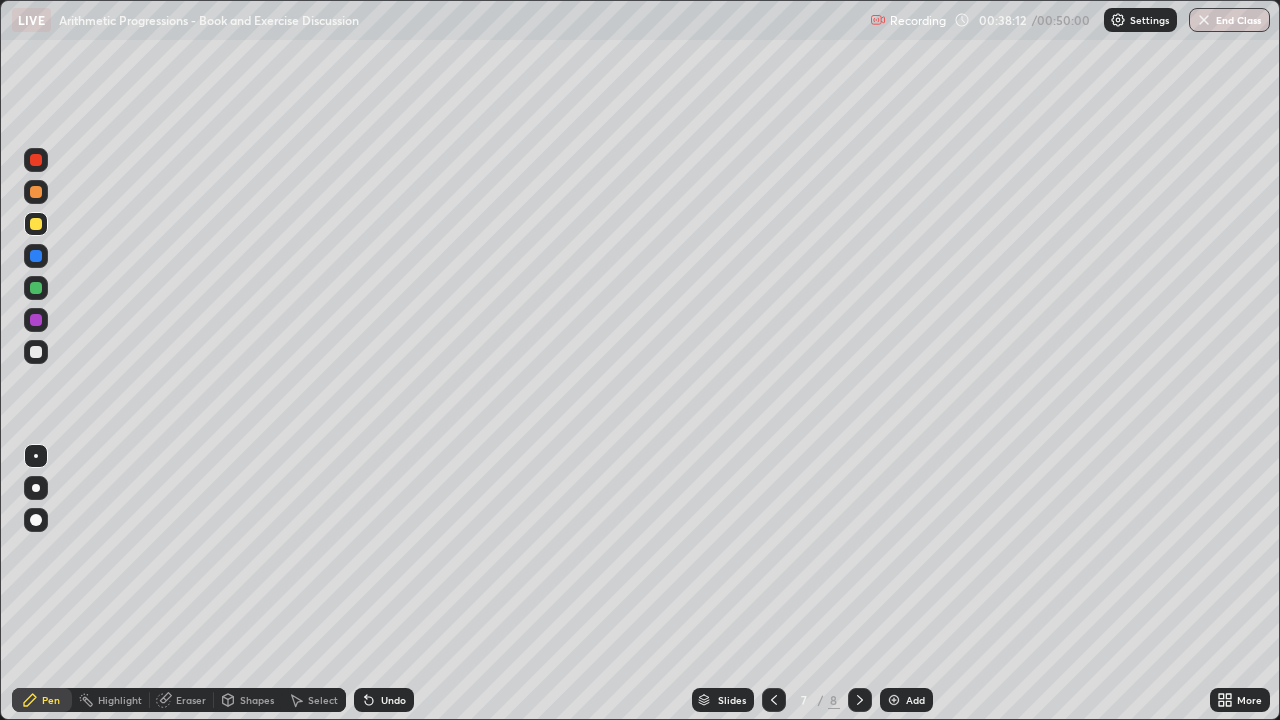 click on "Eraser" at bounding box center (182, 700) 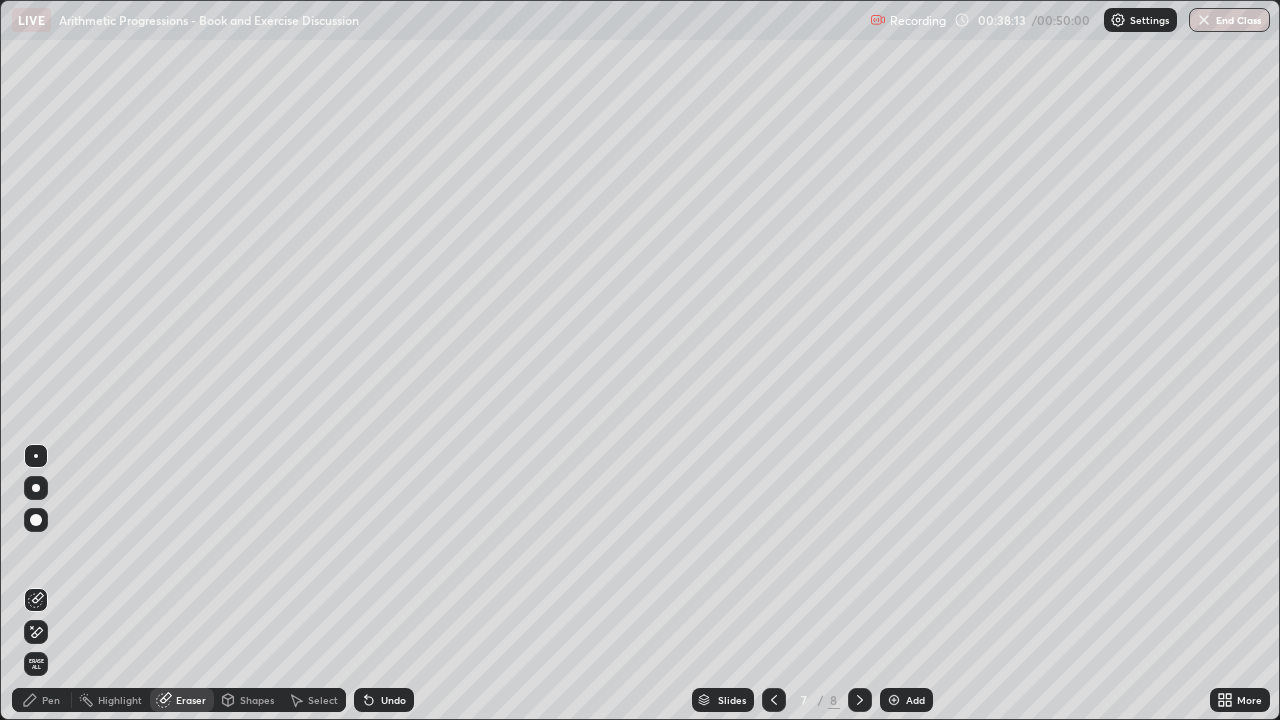 click on "Eraser" at bounding box center [191, 700] 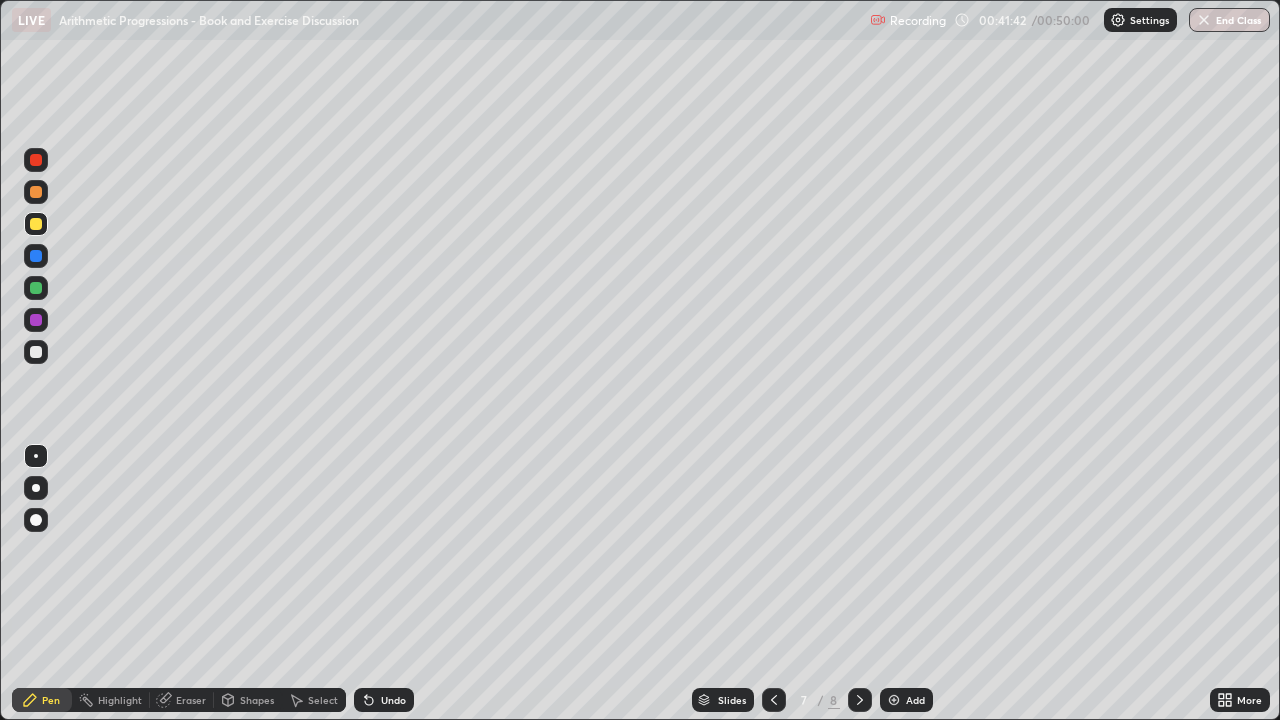 click on "Eraser" at bounding box center [191, 700] 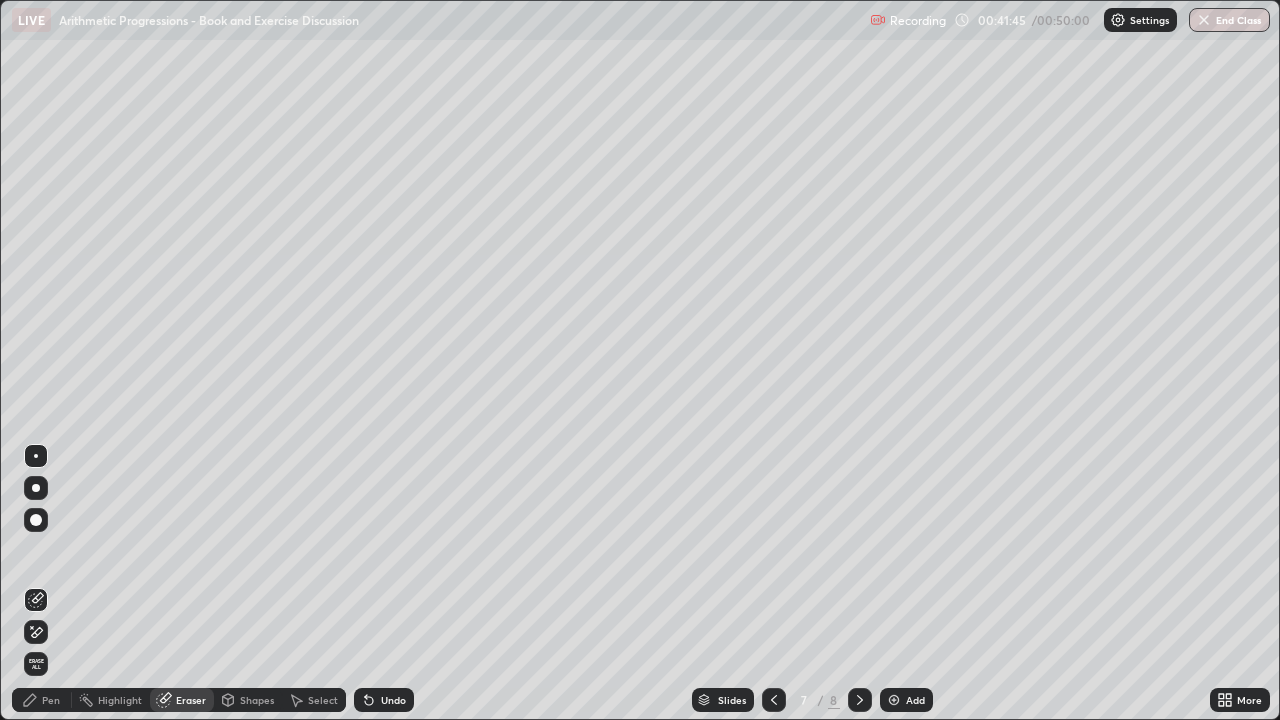 click on "Erase all" at bounding box center (36, 664) 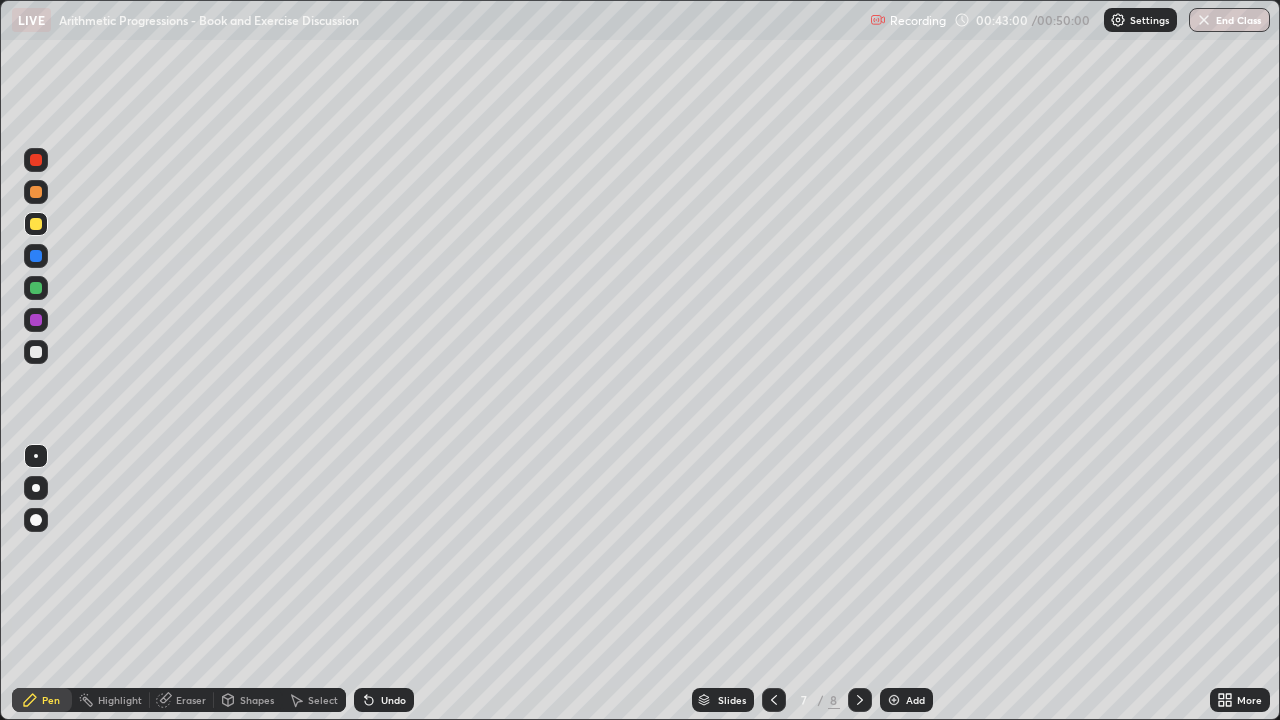 click on "Eraser" at bounding box center (191, 700) 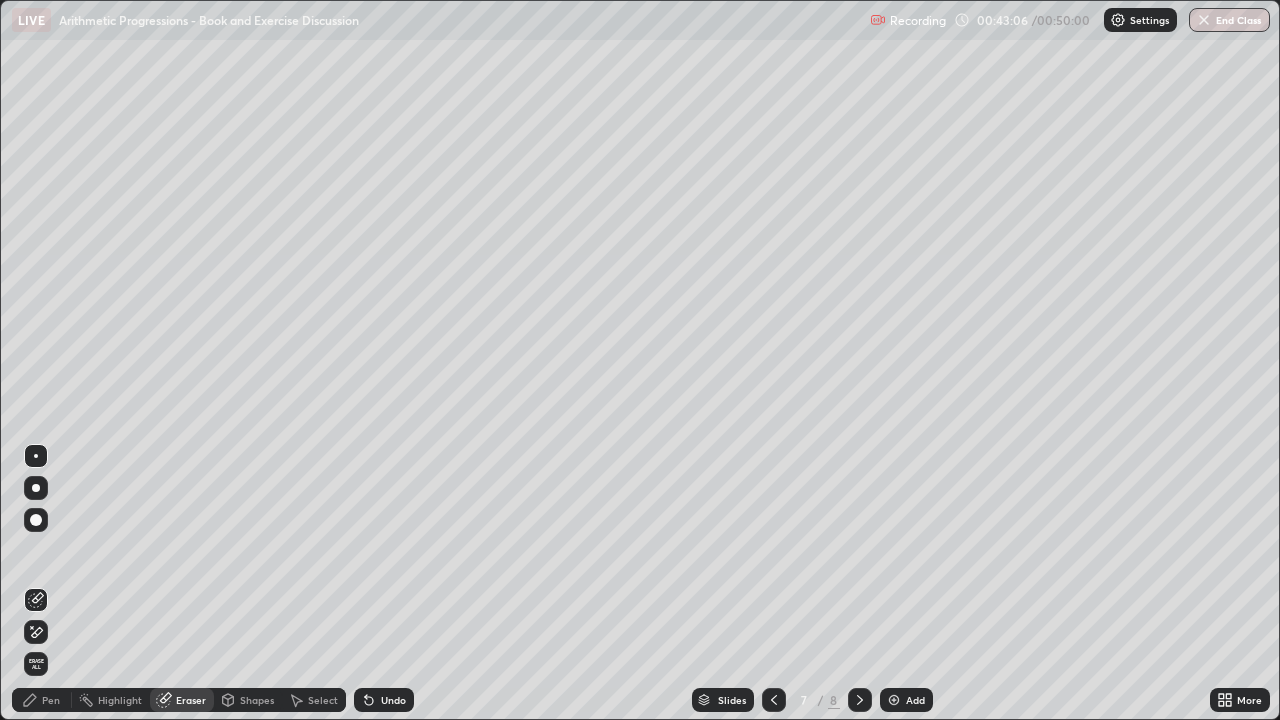 click on "Pen" at bounding box center (51, 700) 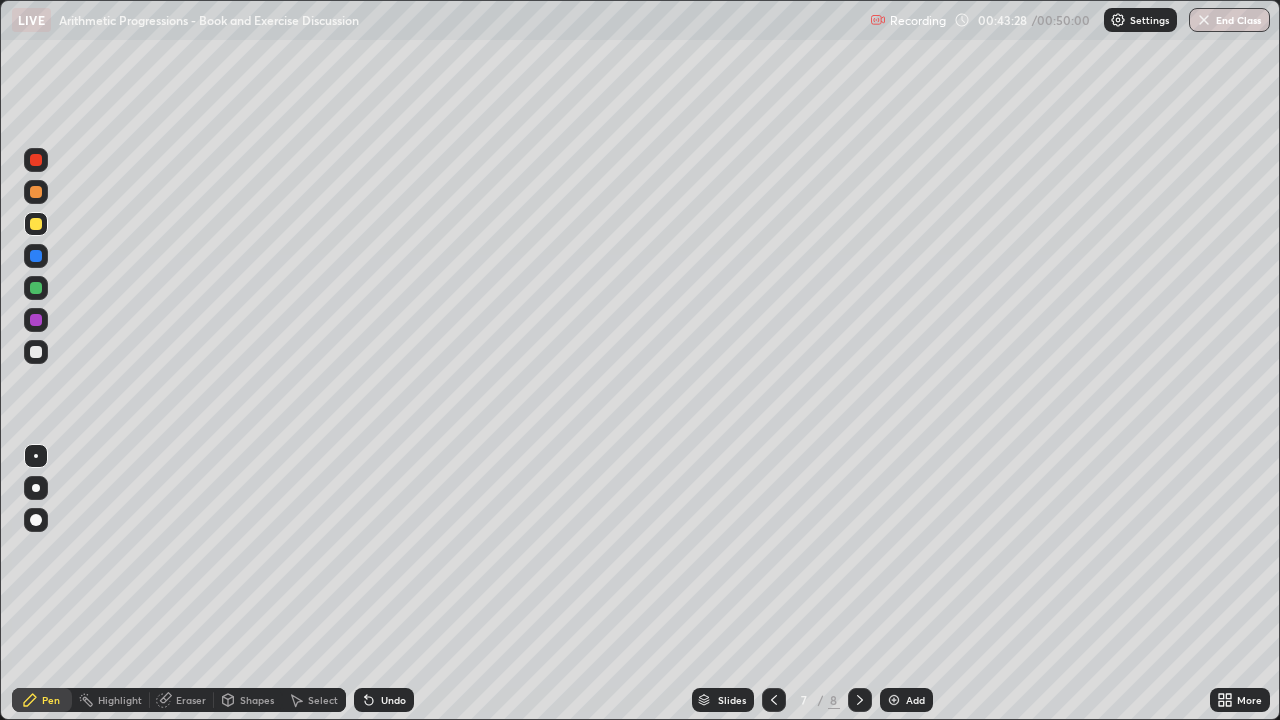 click on "Eraser" at bounding box center [182, 700] 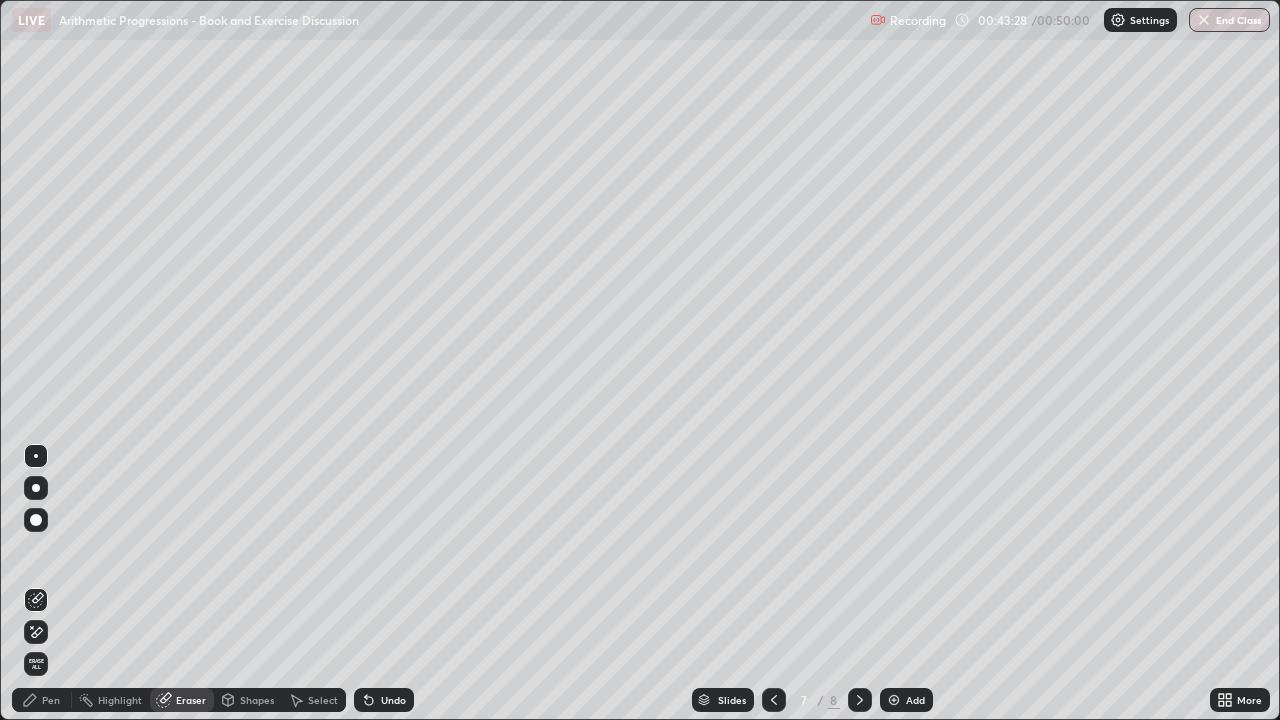 click on "Erase all" at bounding box center [36, 664] 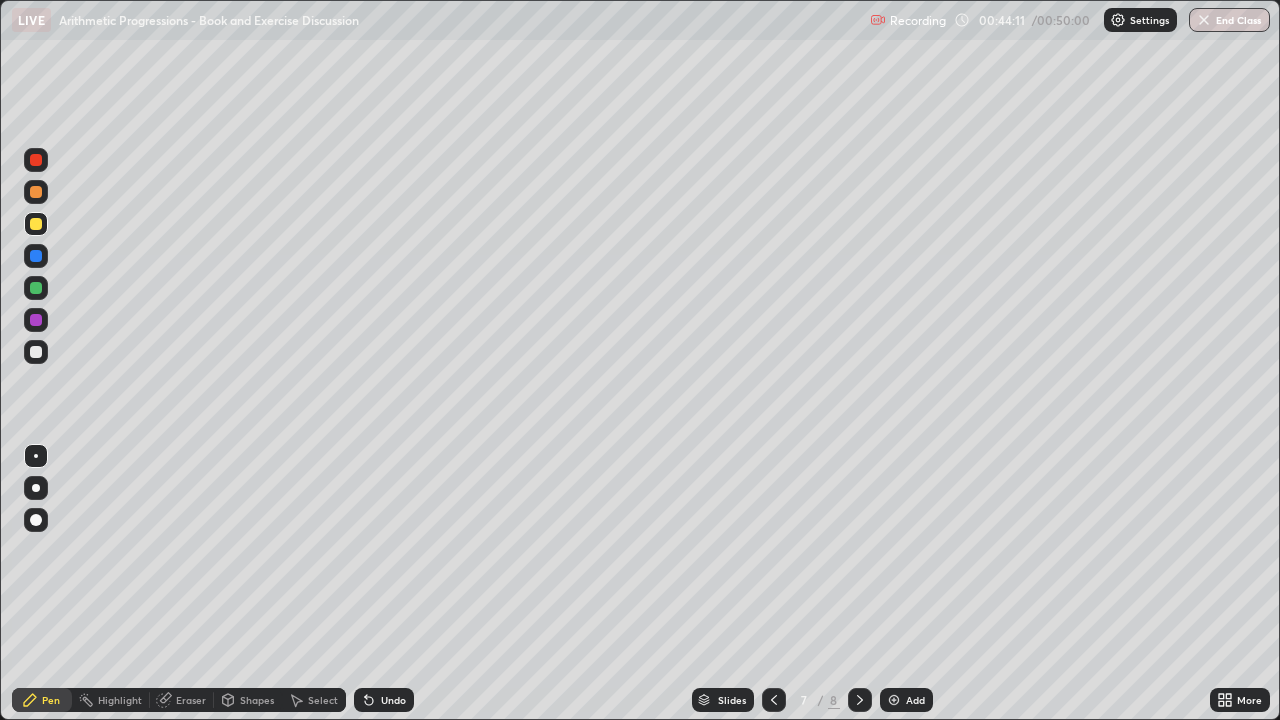 click on "Pen" at bounding box center [51, 700] 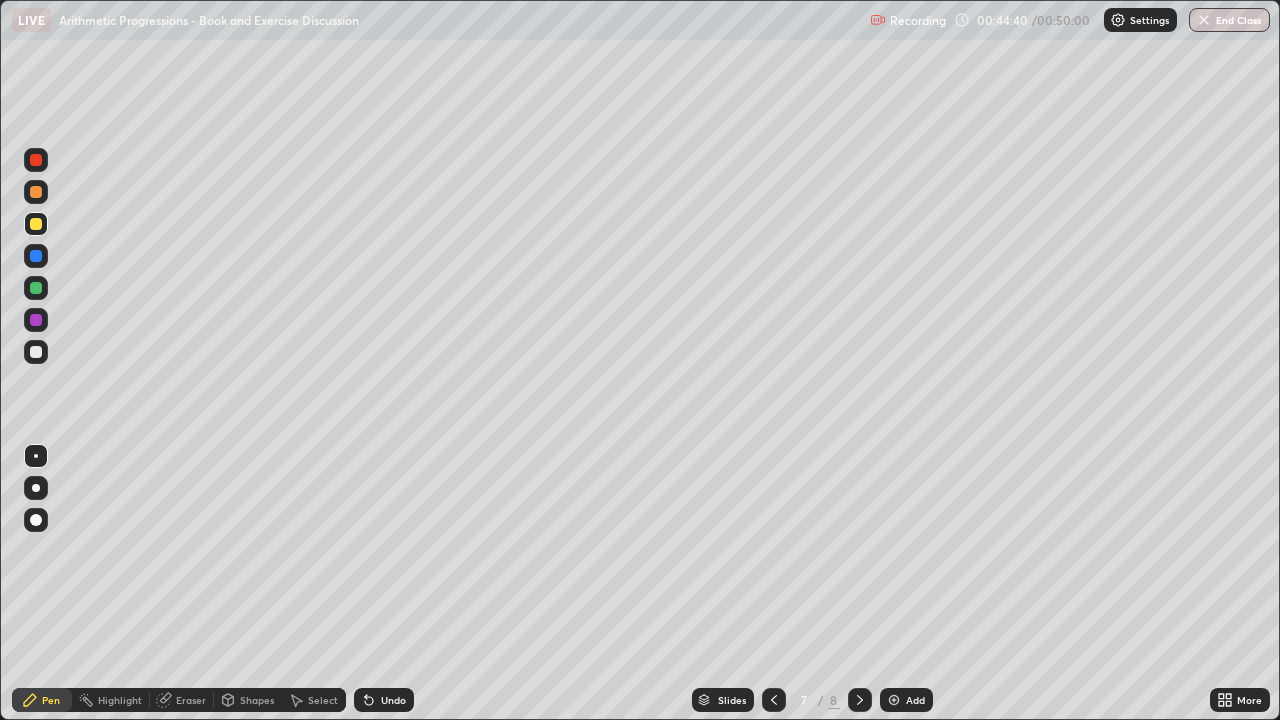 click on "Eraser" at bounding box center [191, 700] 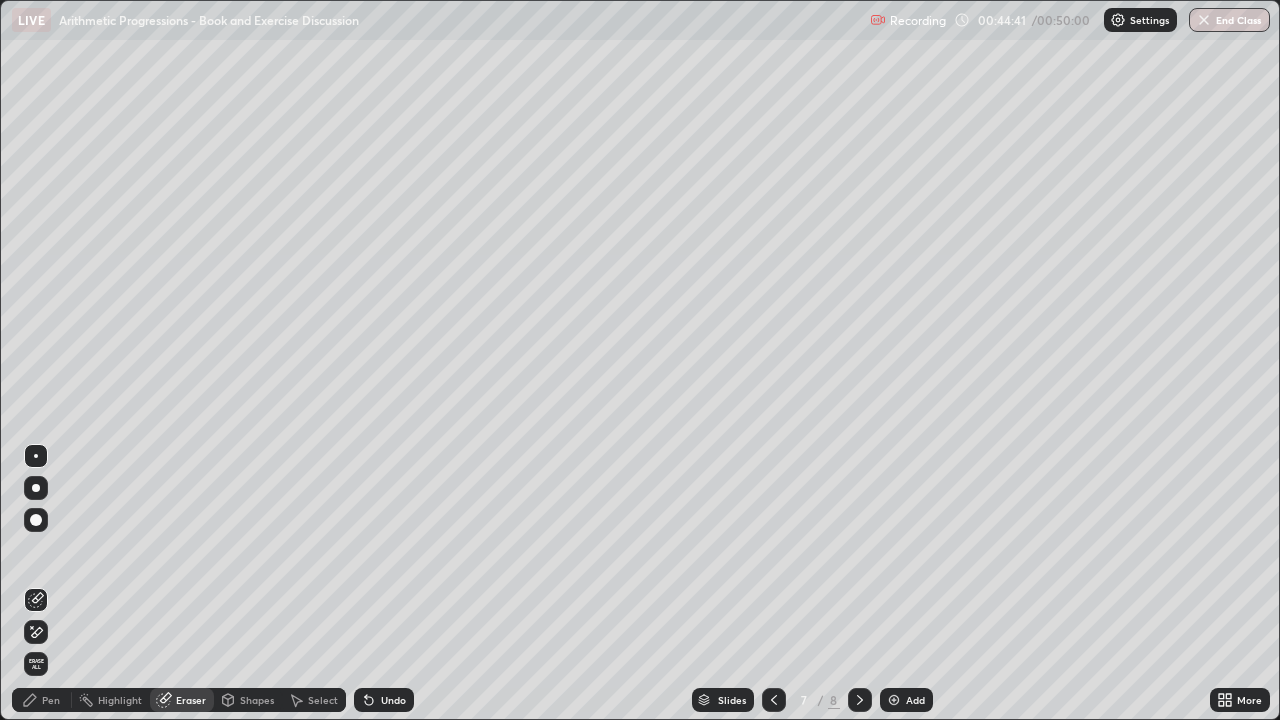 click on "Eraser" at bounding box center (191, 700) 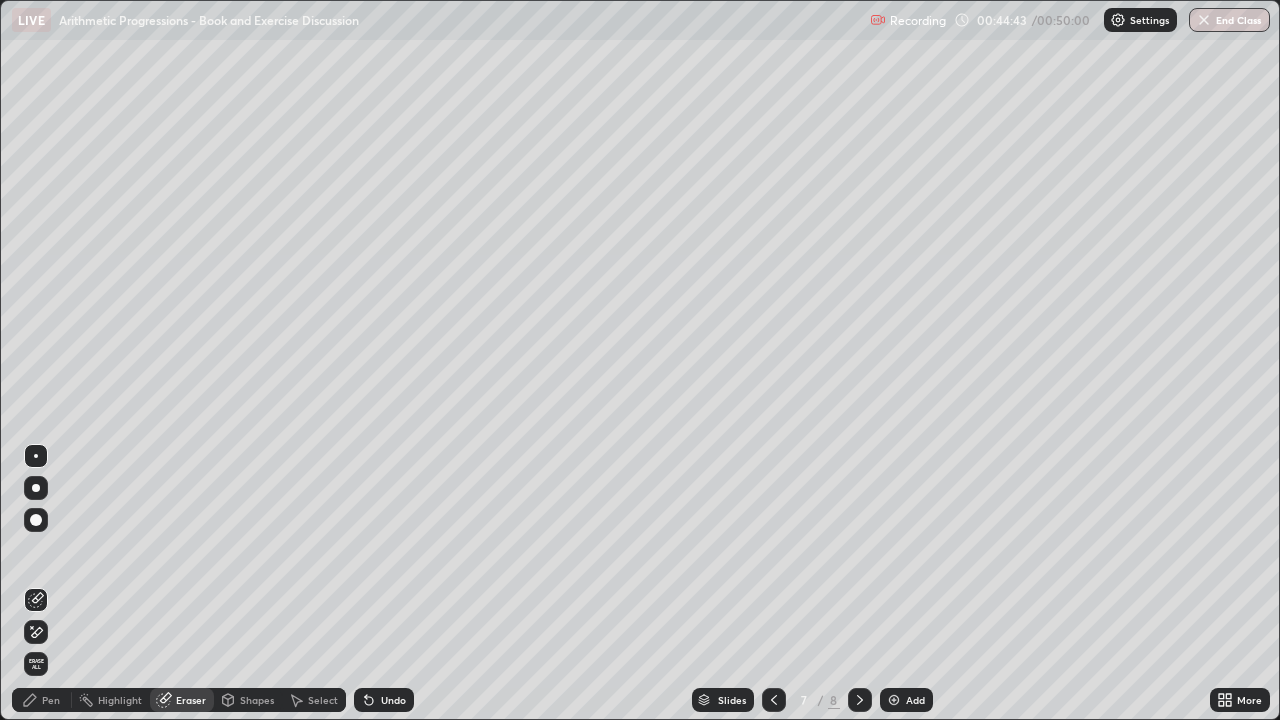 click on "Pen" at bounding box center (51, 700) 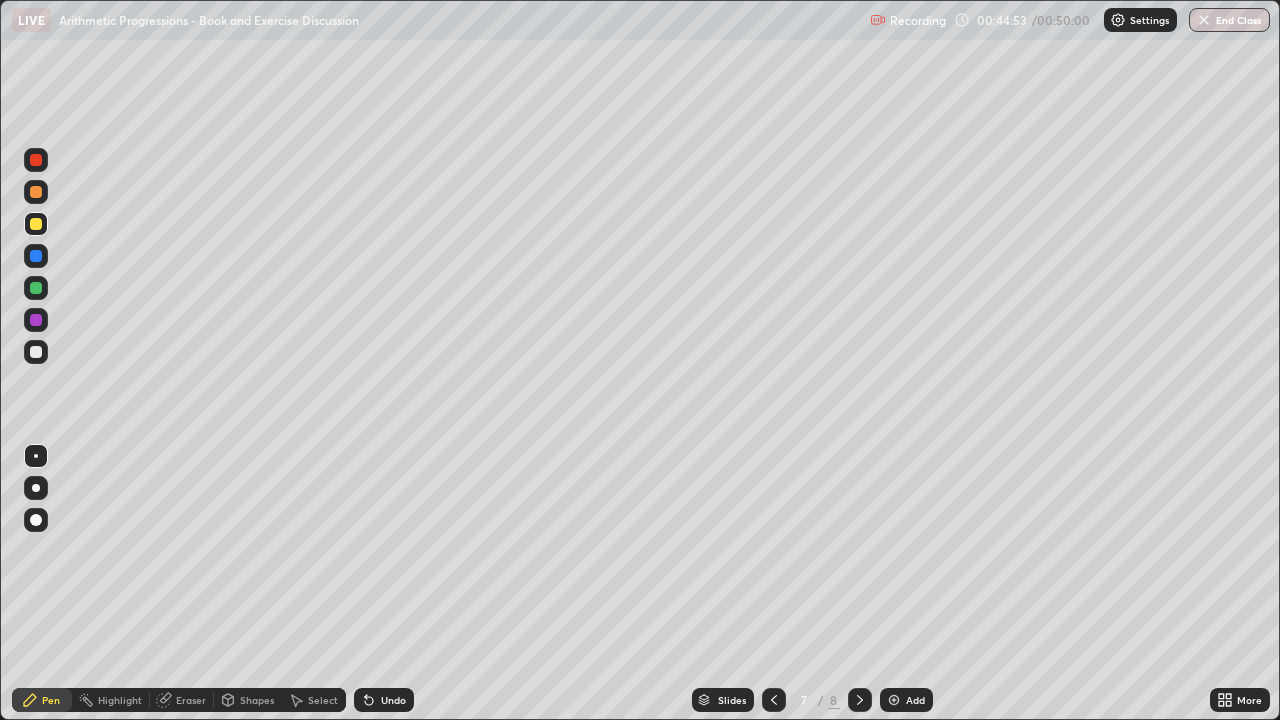 click on "Eraser" at bounding box center (191, 700) 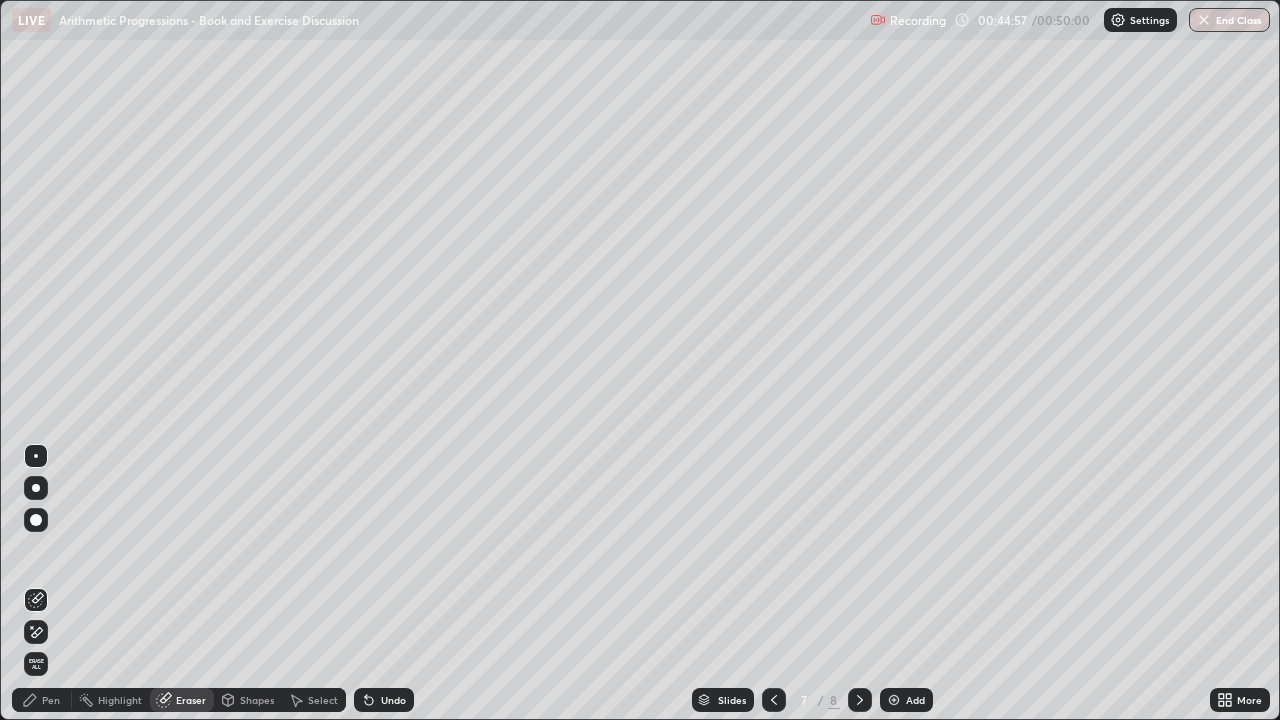 click on "Pen" at bounding box center [51, 700] 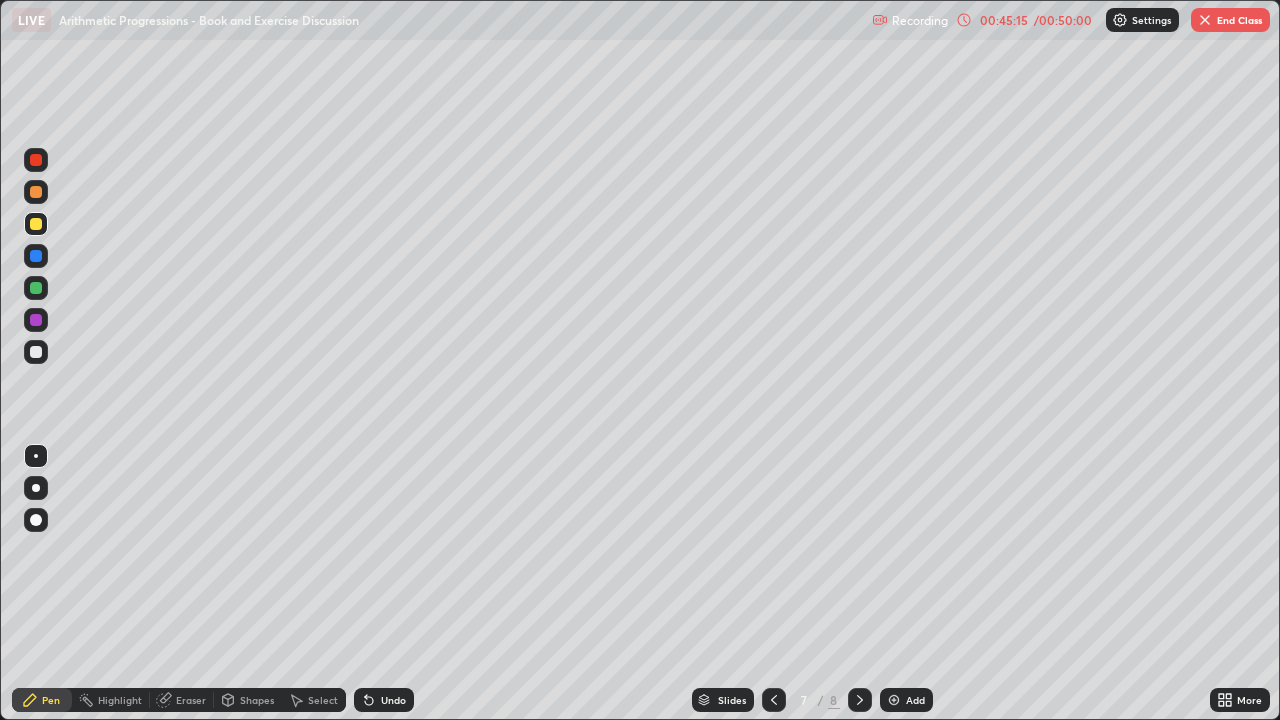 click on "/  00:50:00" at bounding box center [1063, 20] 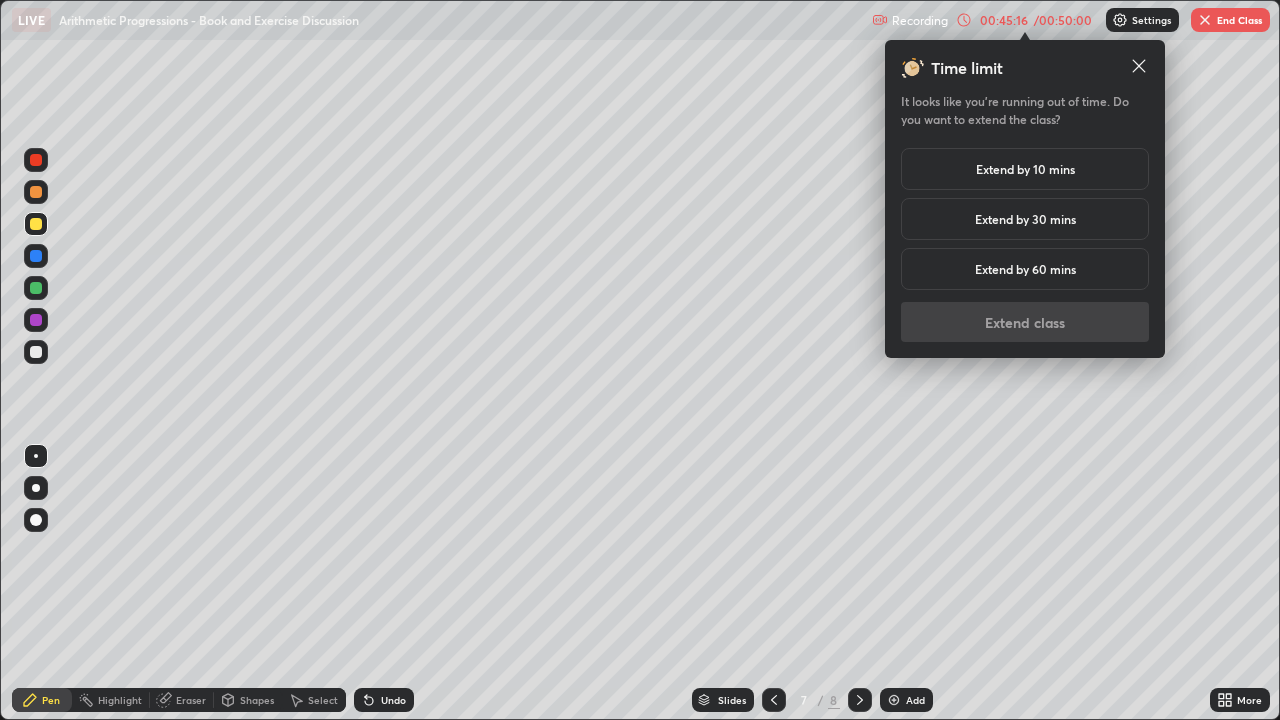 click on "Extend by 10 mins" at bounding box center (1025, 169) 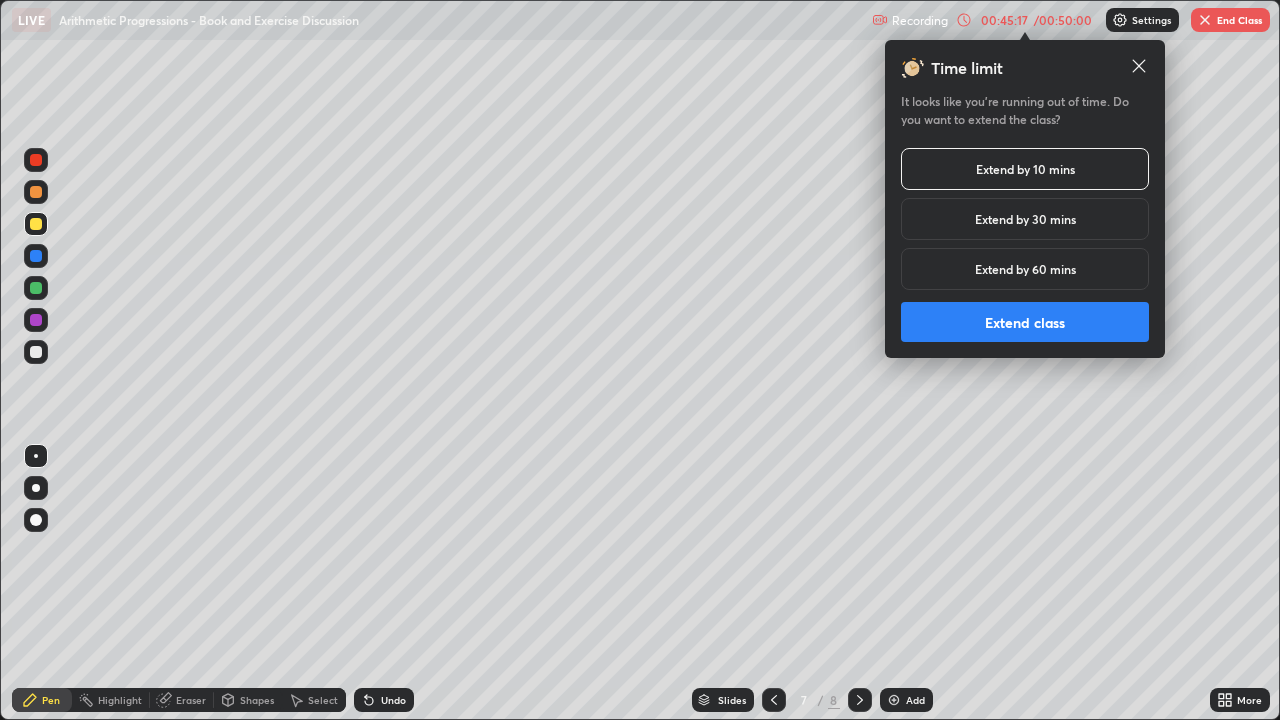 click on "Extend by 30 mins" at bounding box center [1025, 219] 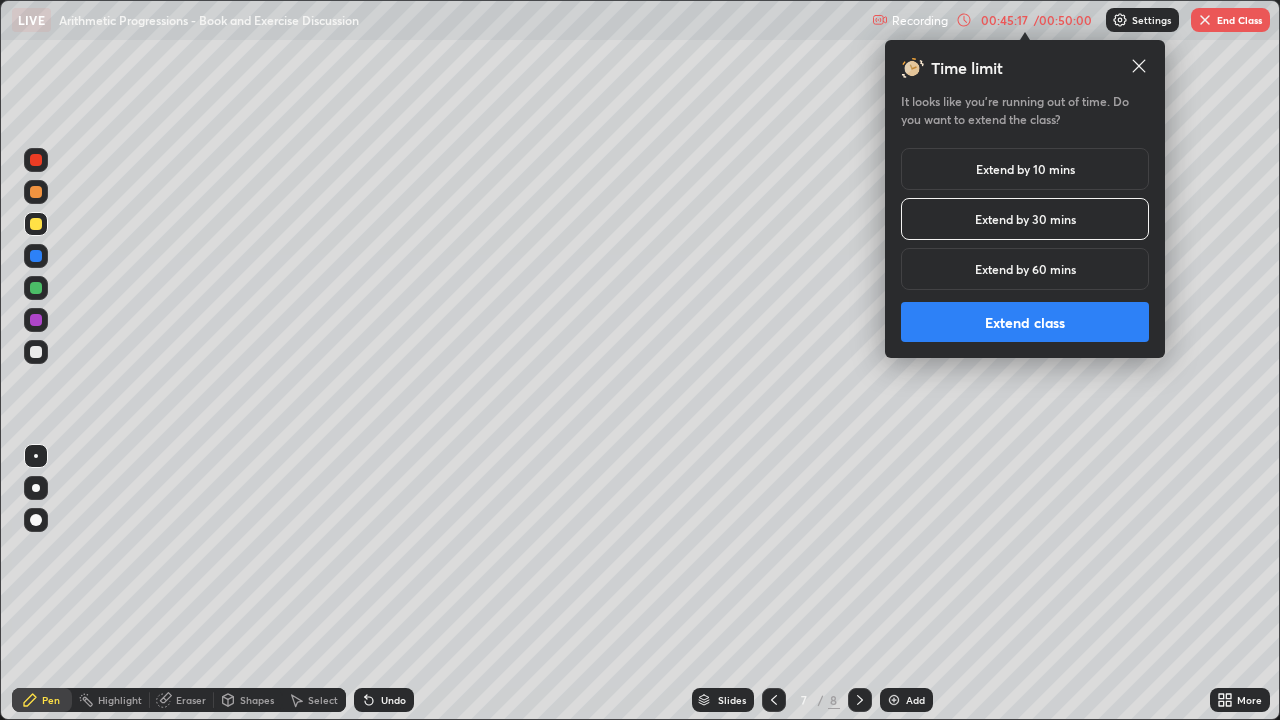 click on "Extend class" at bounding box center [1025, 322] 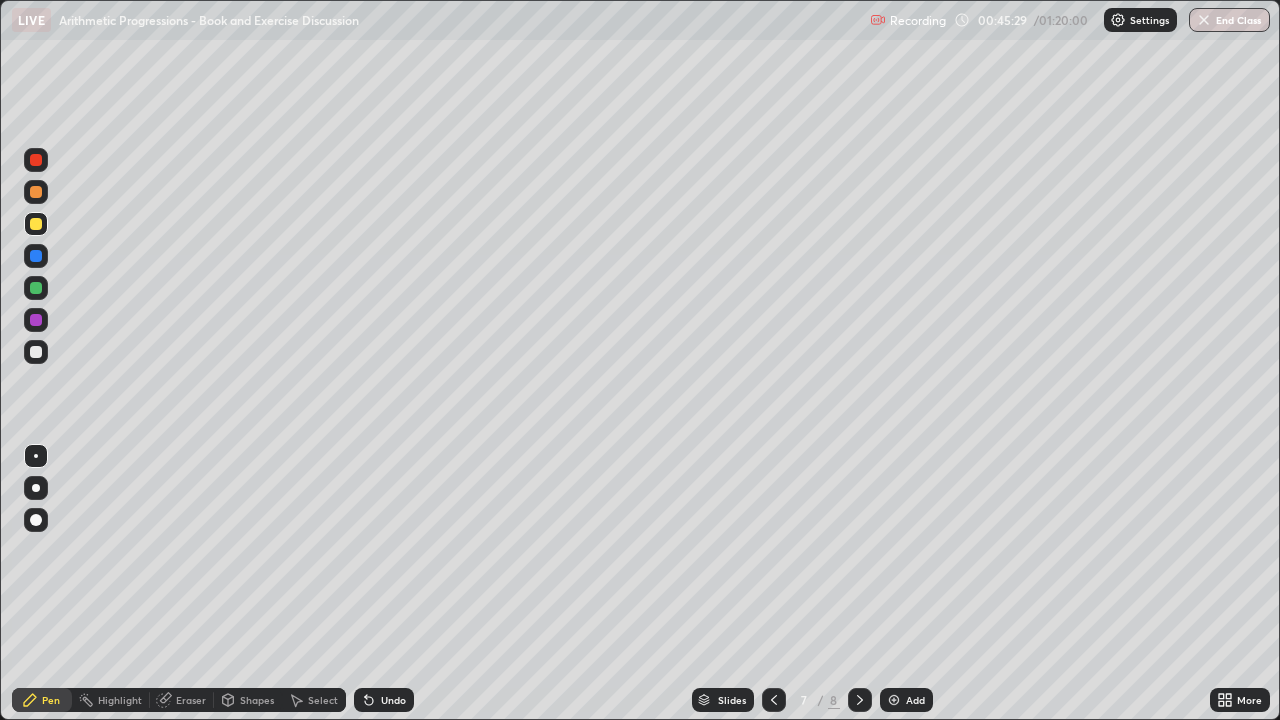 click on "Eraser" at bounding box center [182, 700] 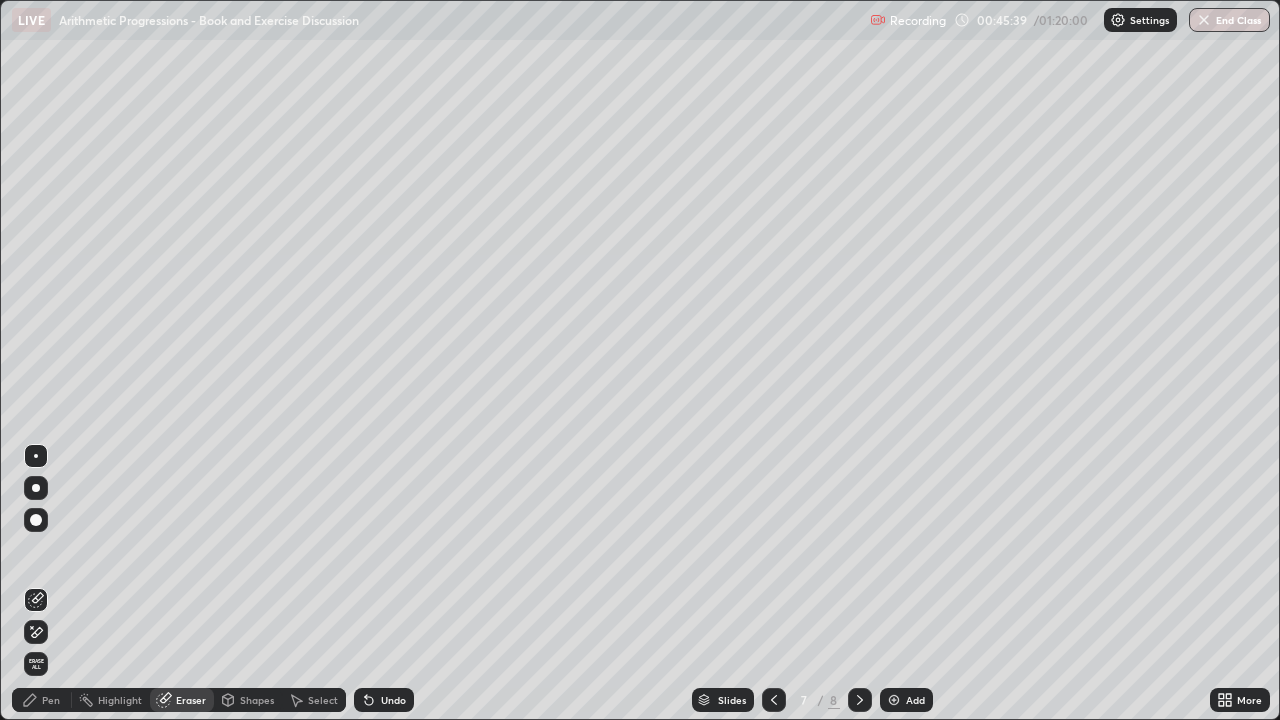 click on "Pen" at bounding box center [42, 700] 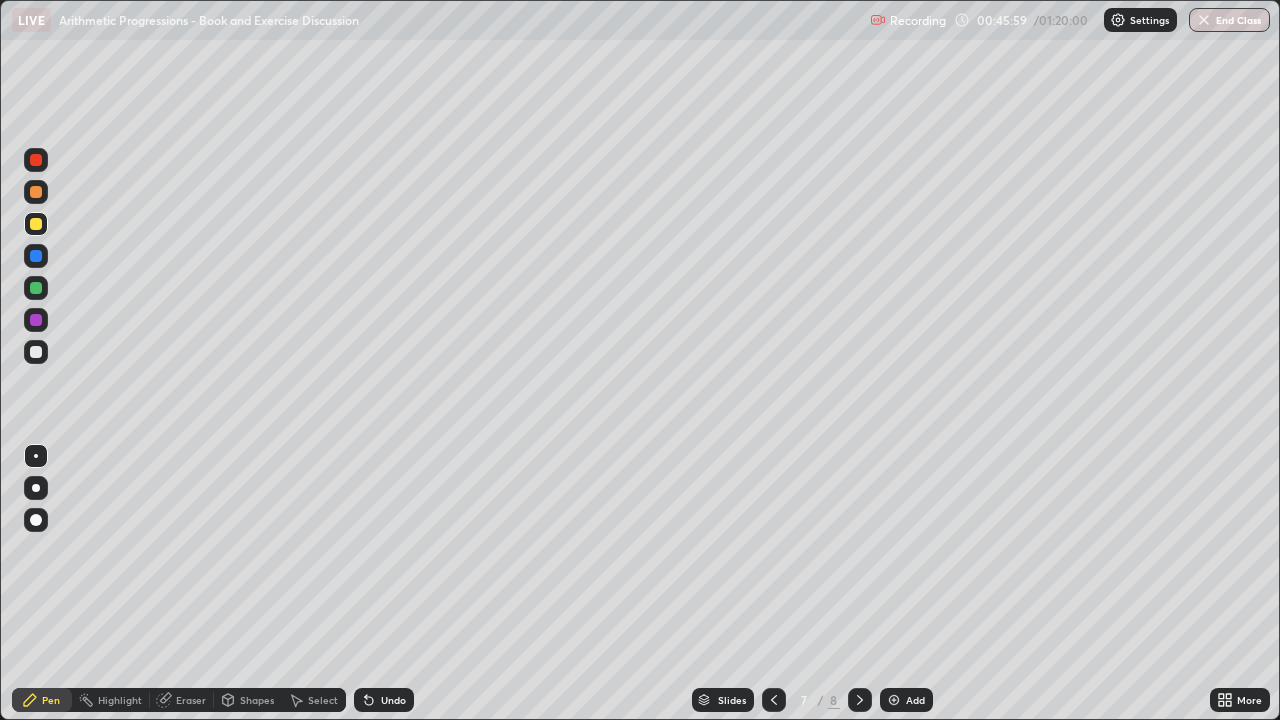 click on "Eraser" at bounding box center (191, 700) 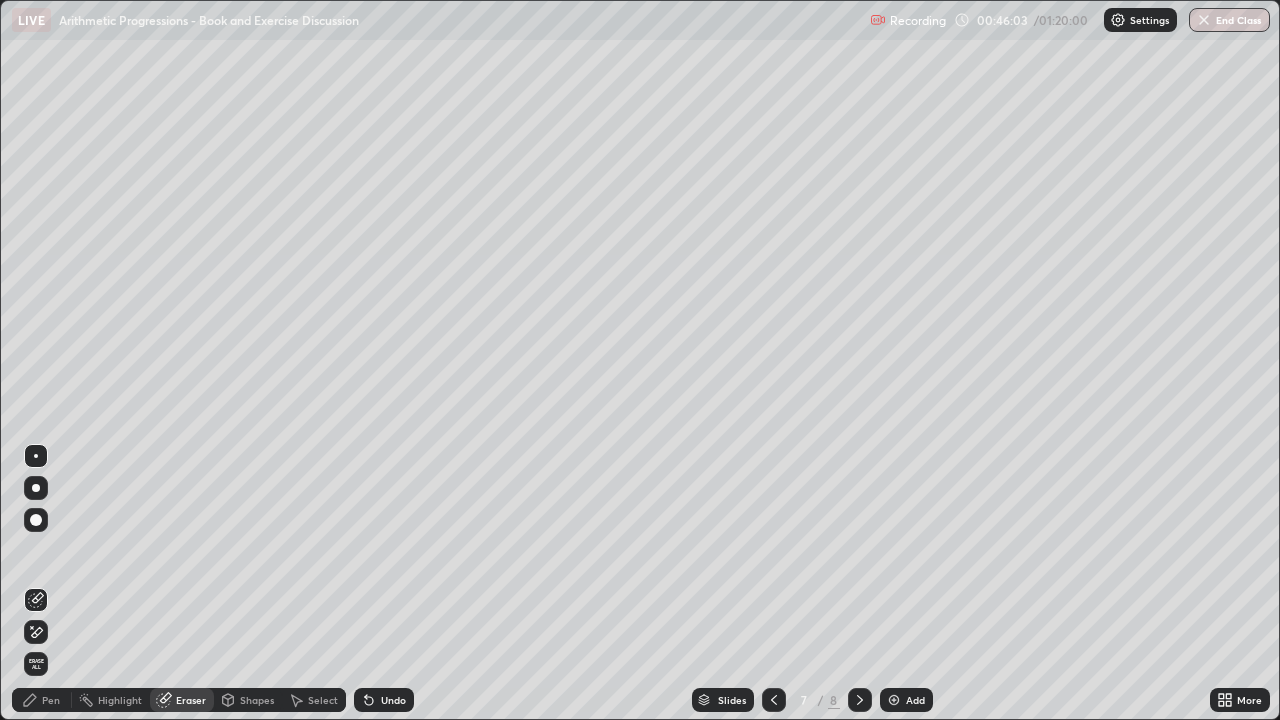 click on "Pen" at bounding box center [42, 700] 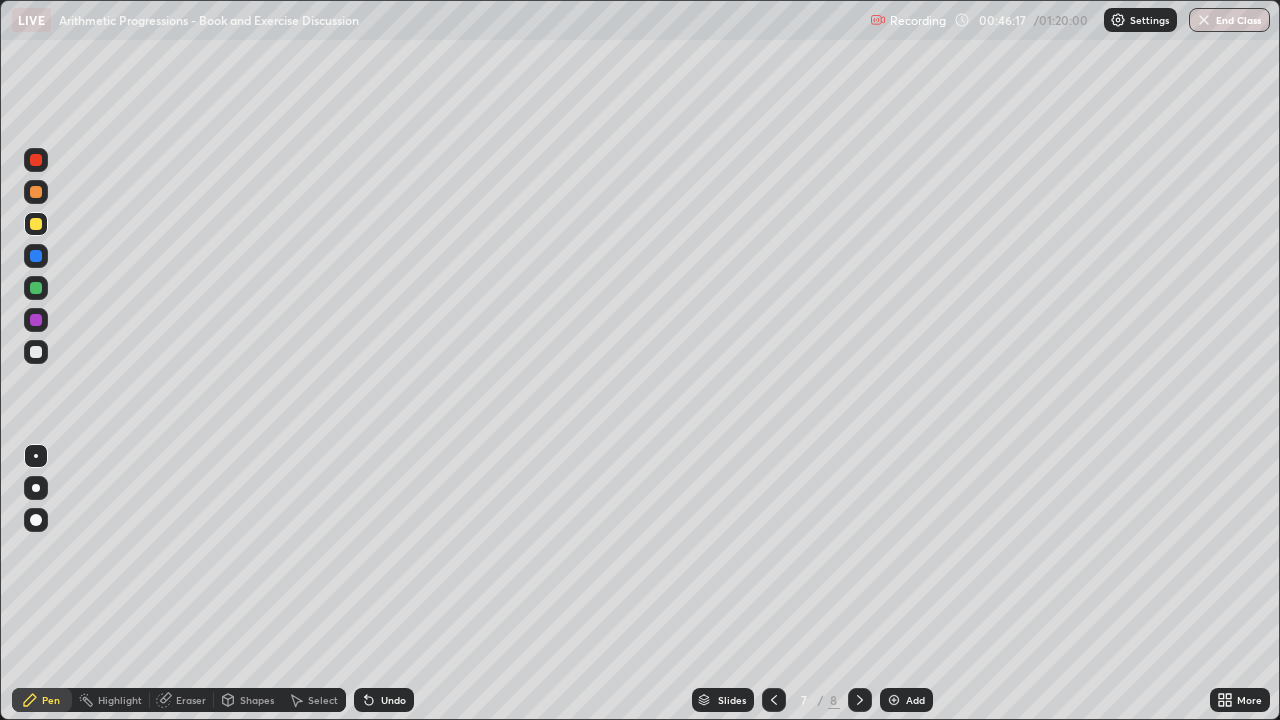click on "Eraser" at bounding box center [191, 700] 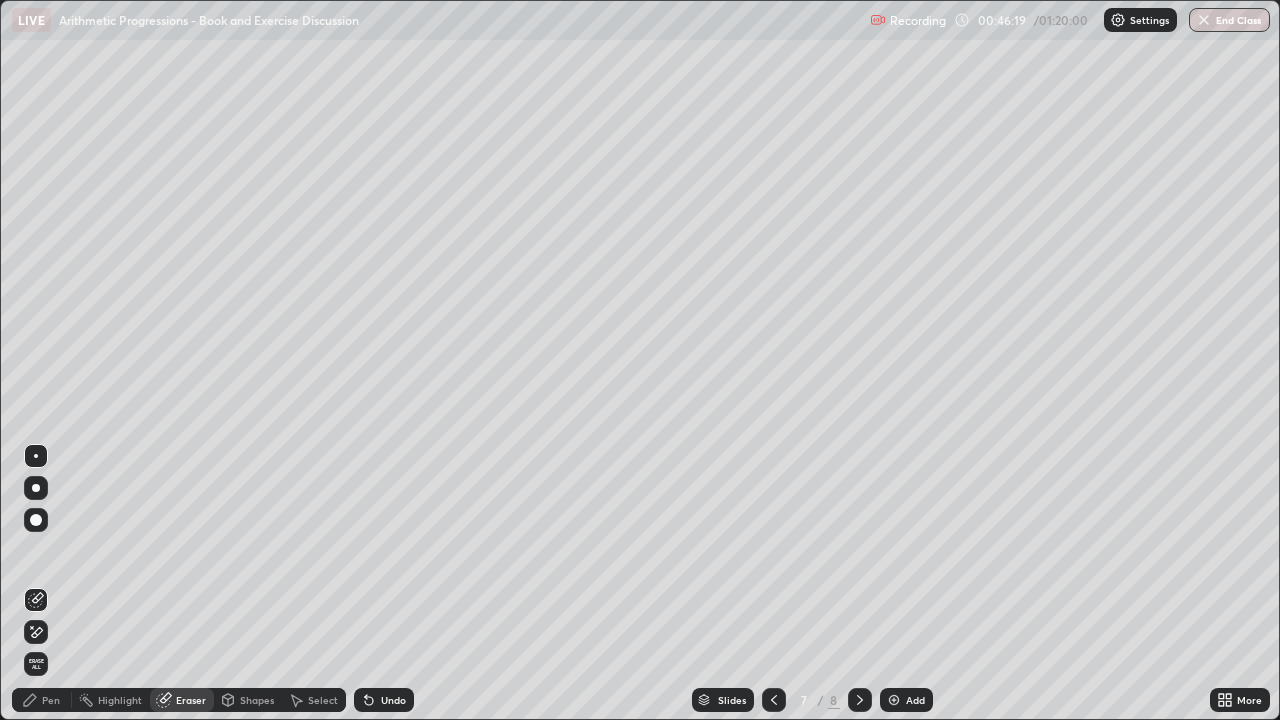 click on "Pen" at bounding box center [51, 700] 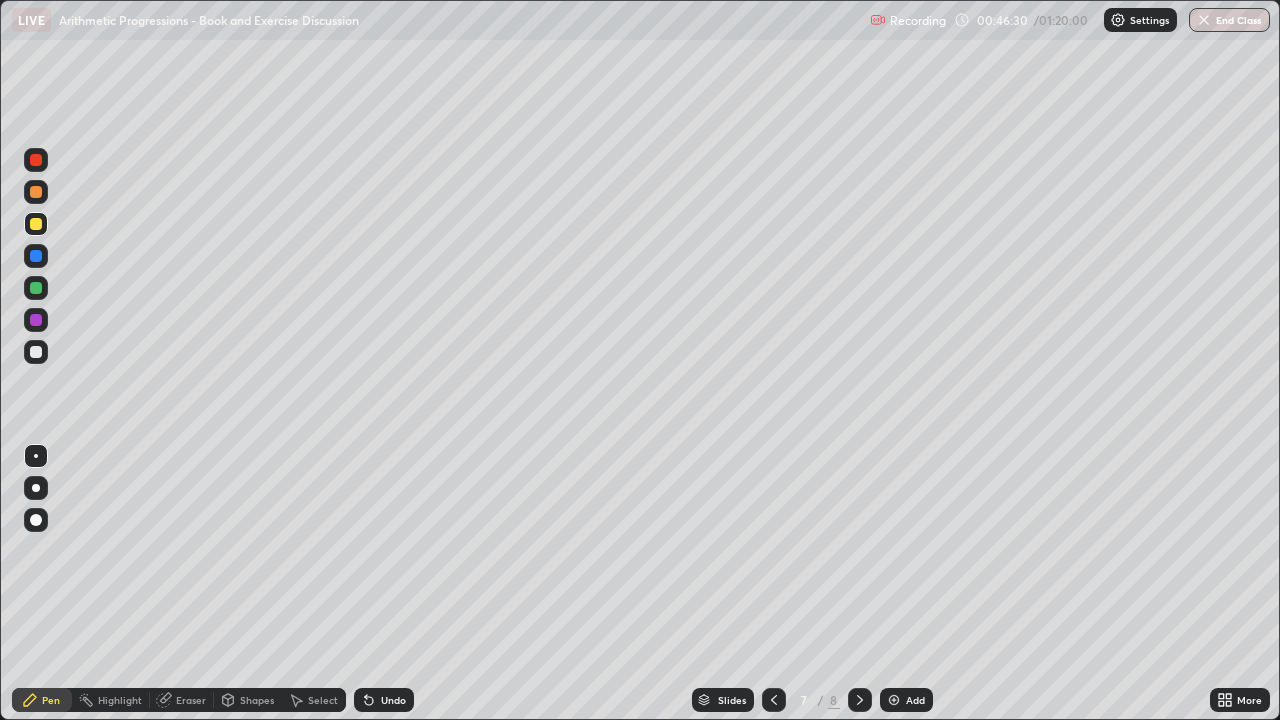 click on "Eraser" at bounding box center [191, 700] 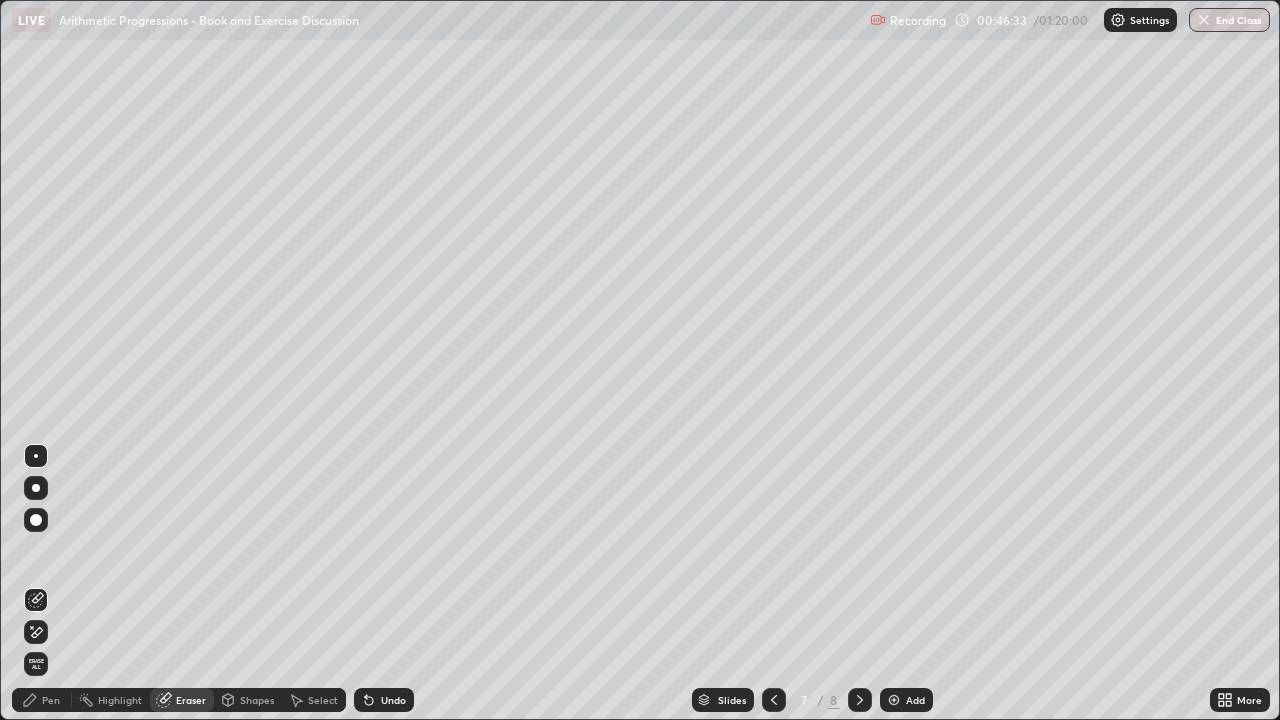 click on "Pen" at bounding box center [42, 700] 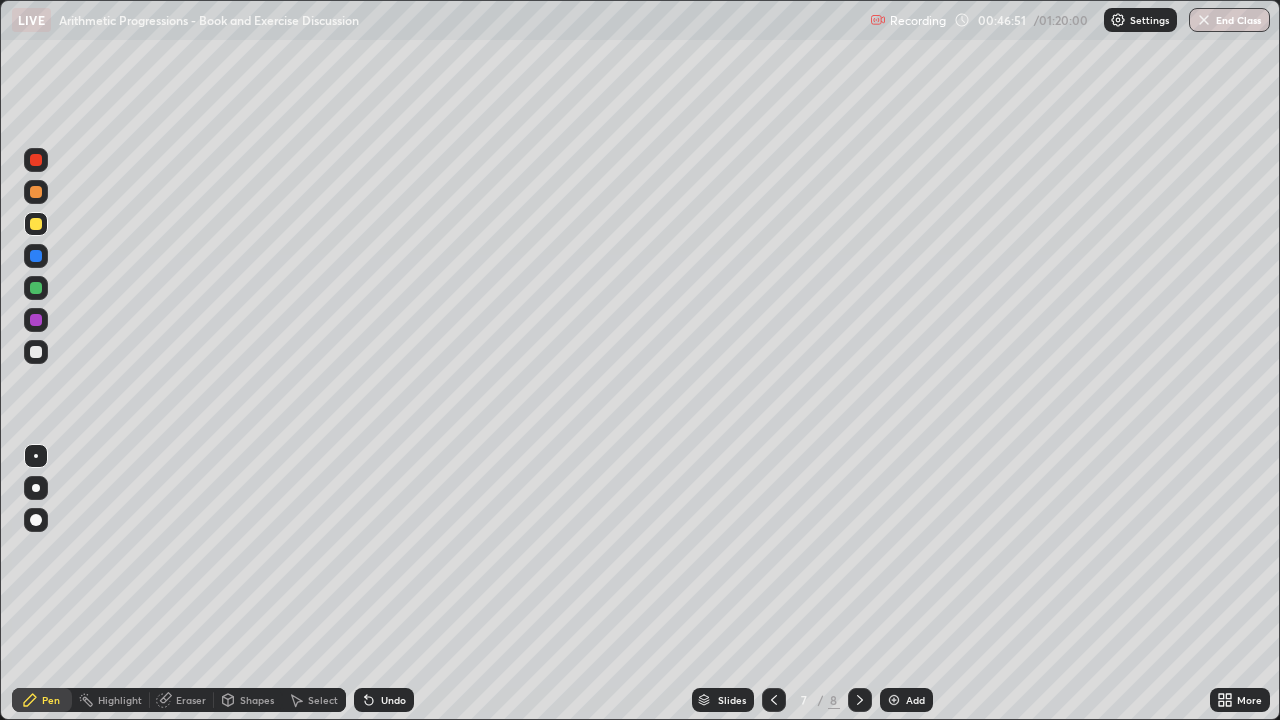 click on "Eraser" at bounding box center (182, 700) 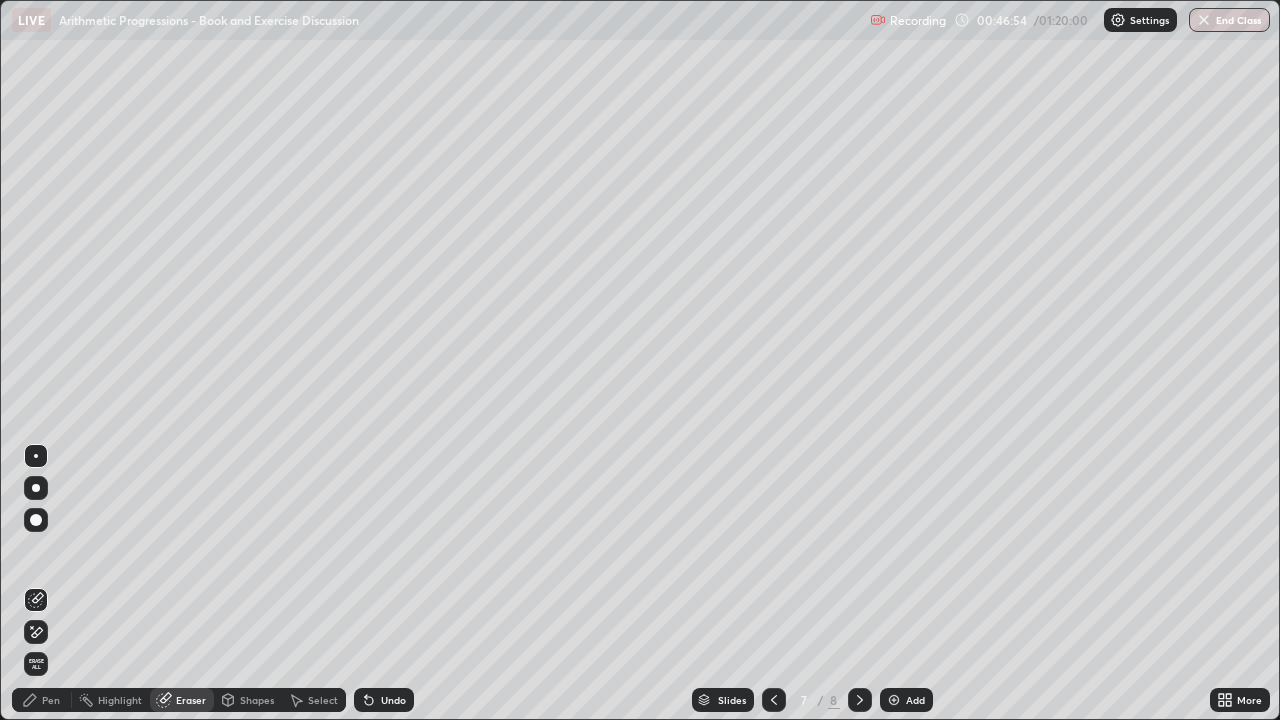 click on "Pen" at bounding box center [51, 700] 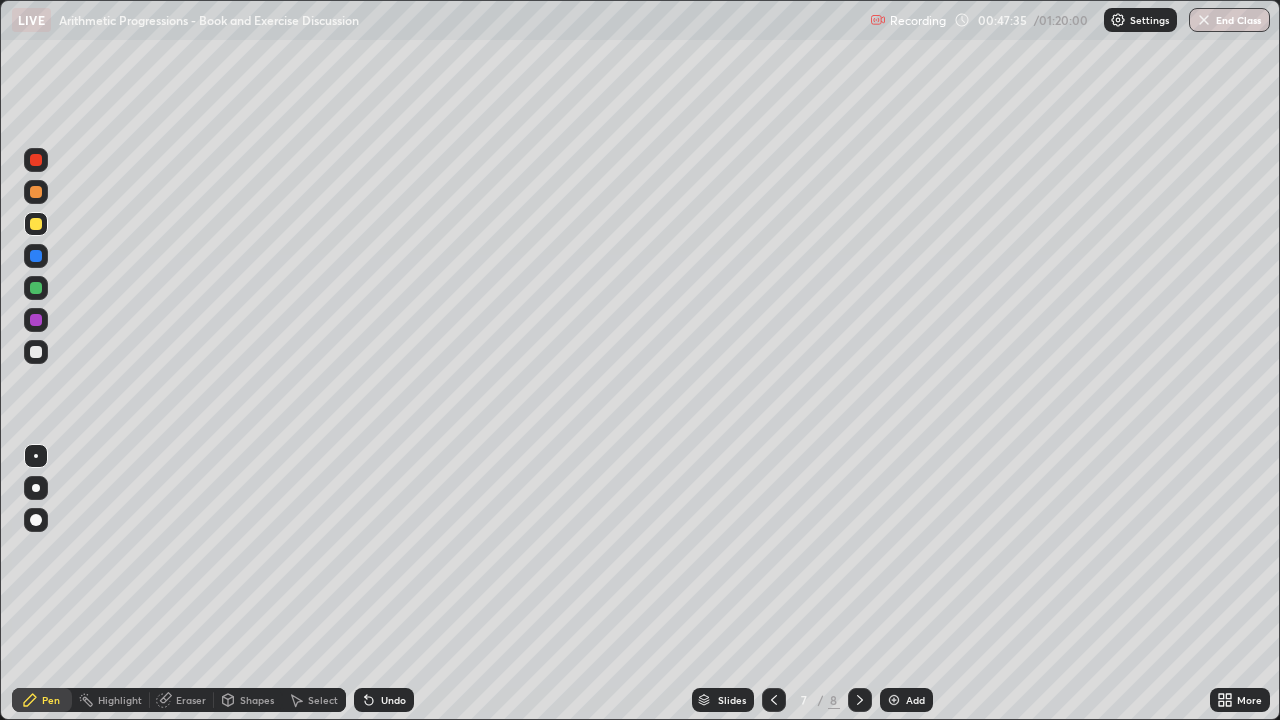 click on "Eraser" at bounding box center (182, 700) 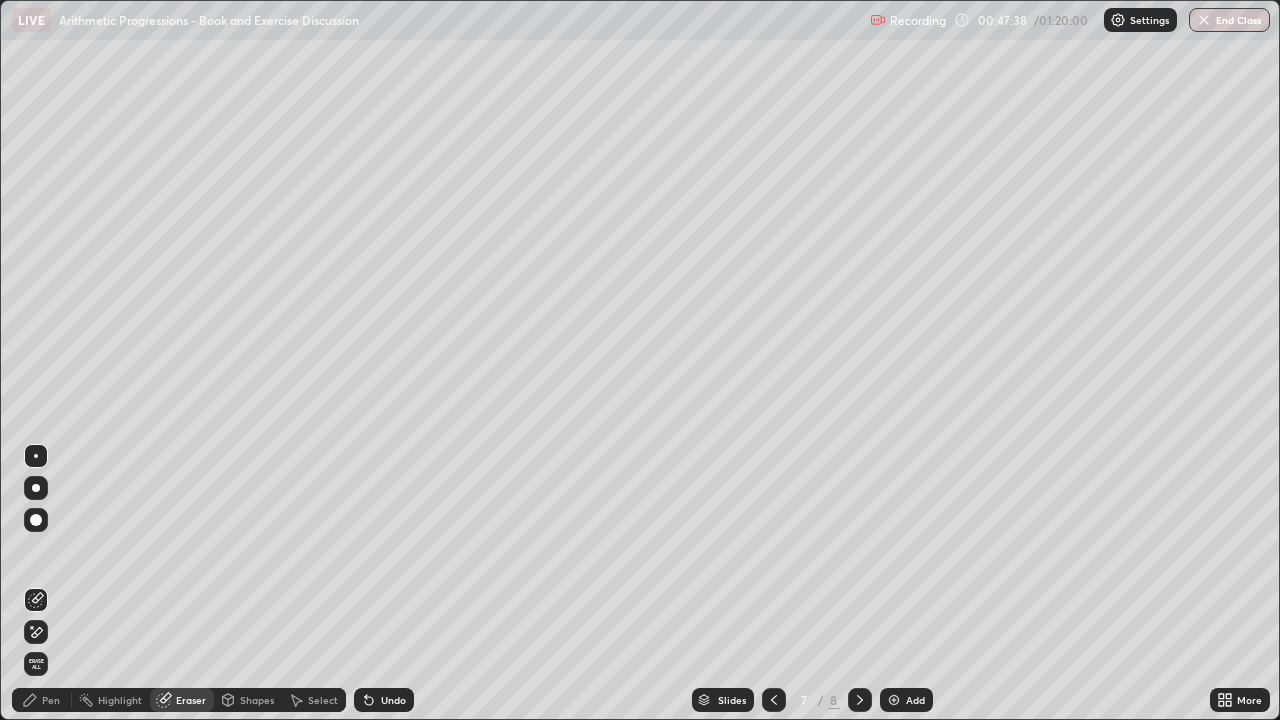 click on "Pen" at bounding box center [42, 700] 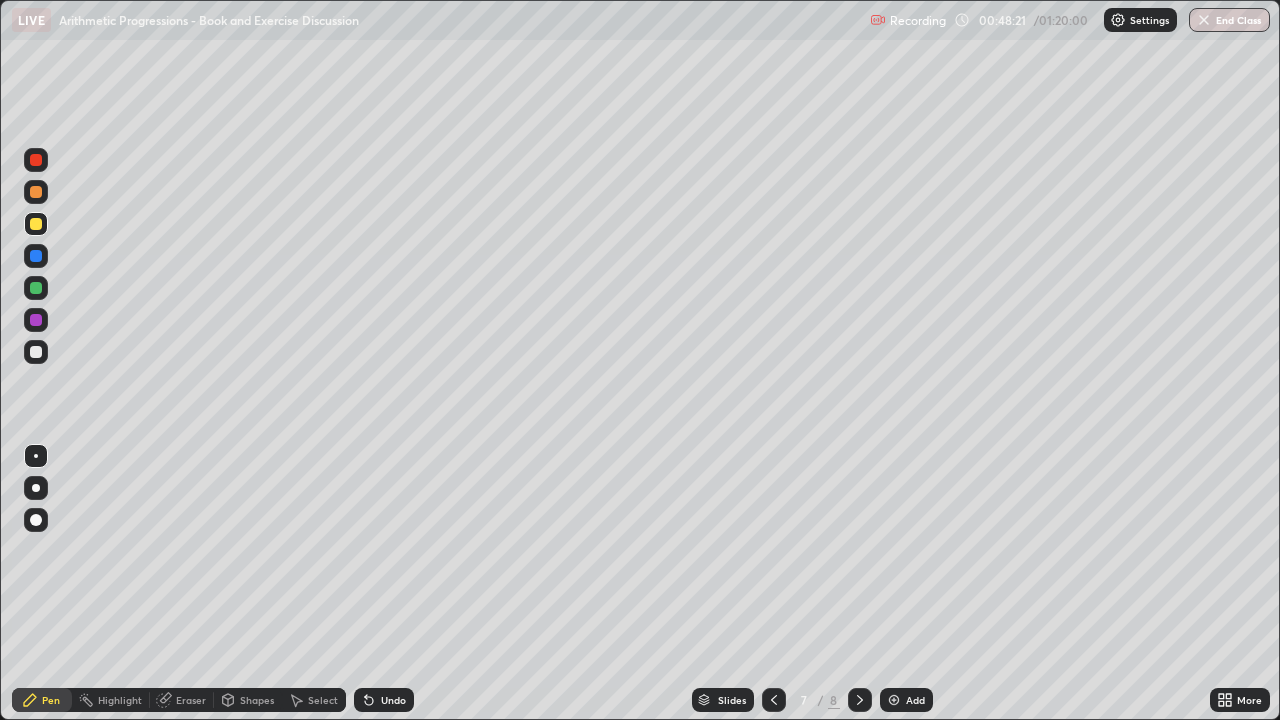 click 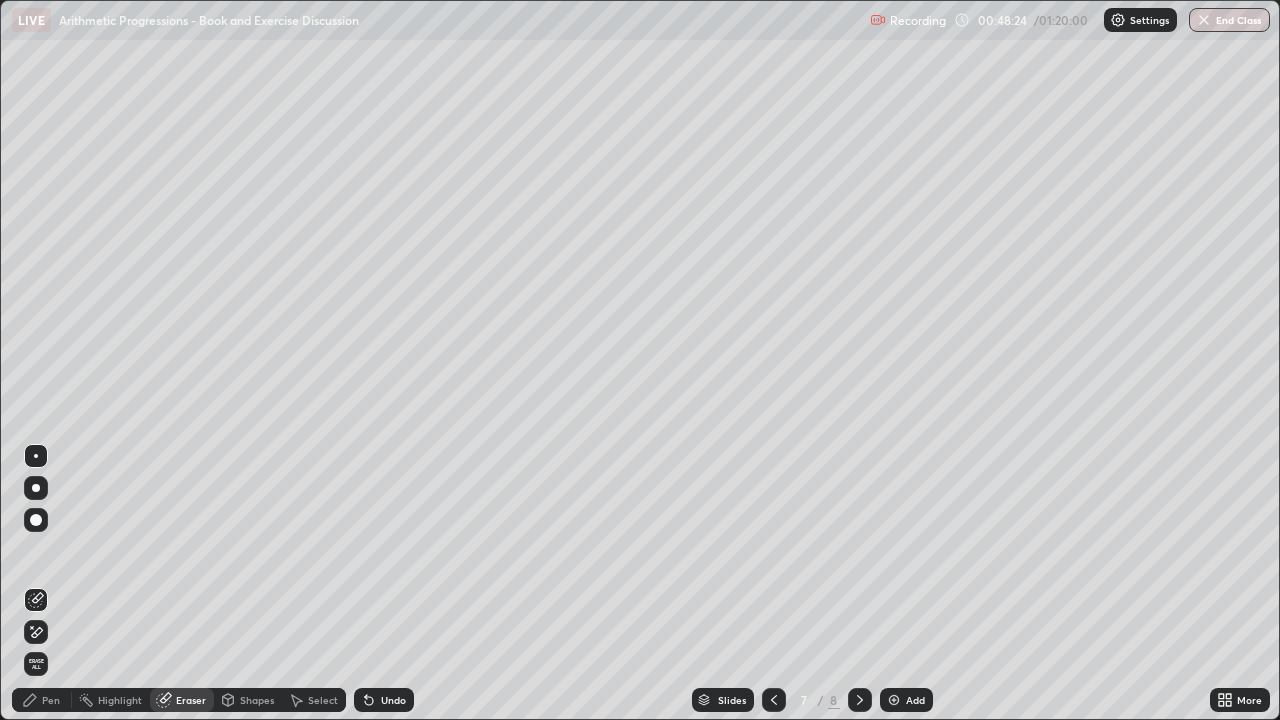 click on "Pen" at bounding box center (51, 700) 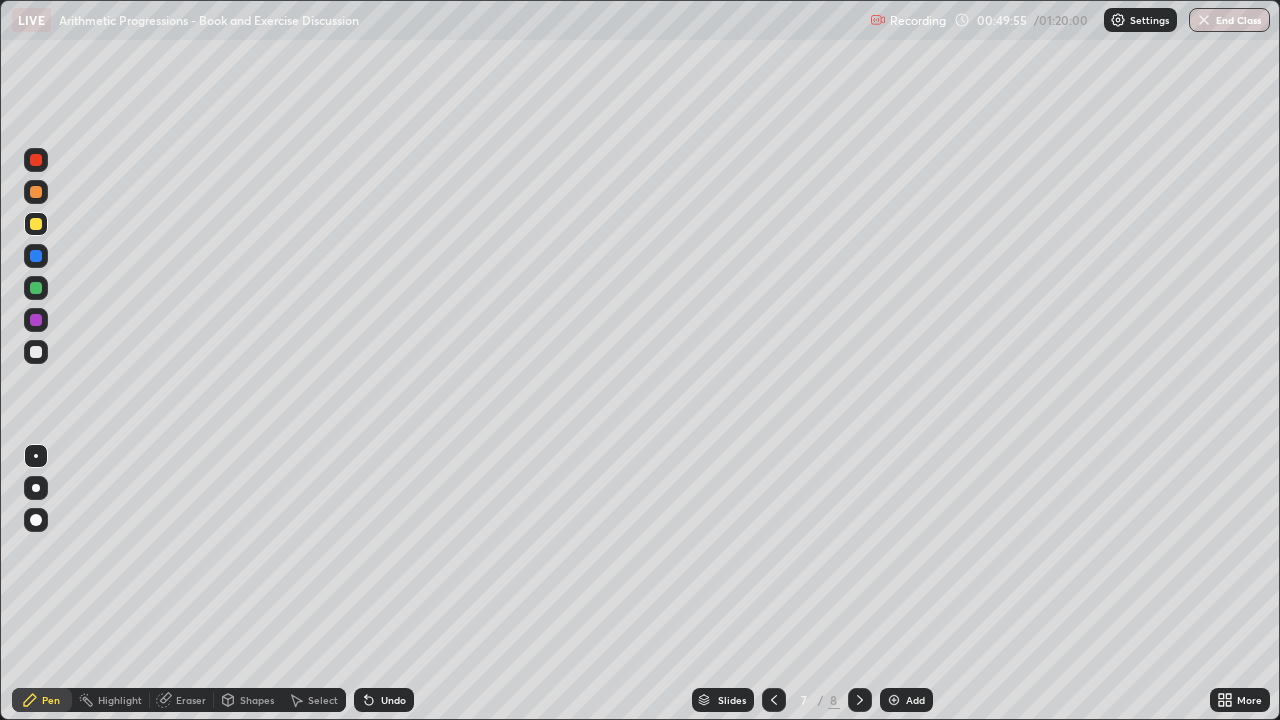 click on "Eraser" at bounding box center (182, 700) 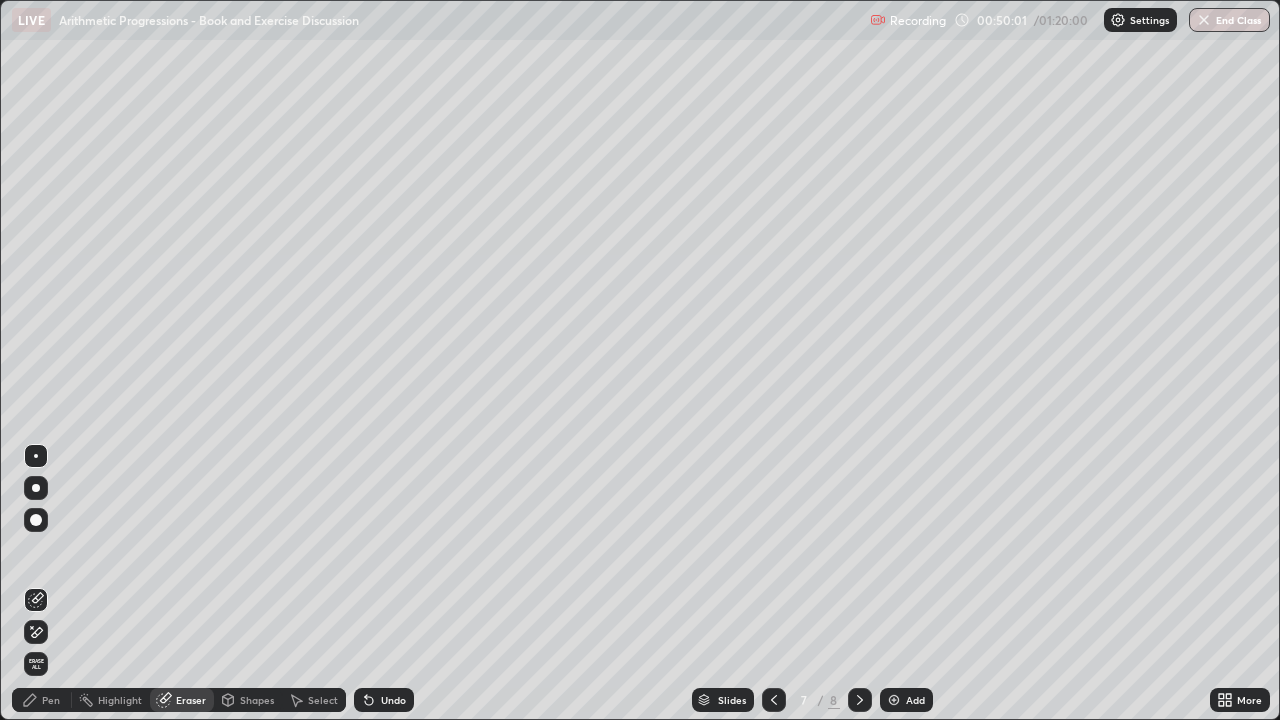 click at bounding box center (36, 632) 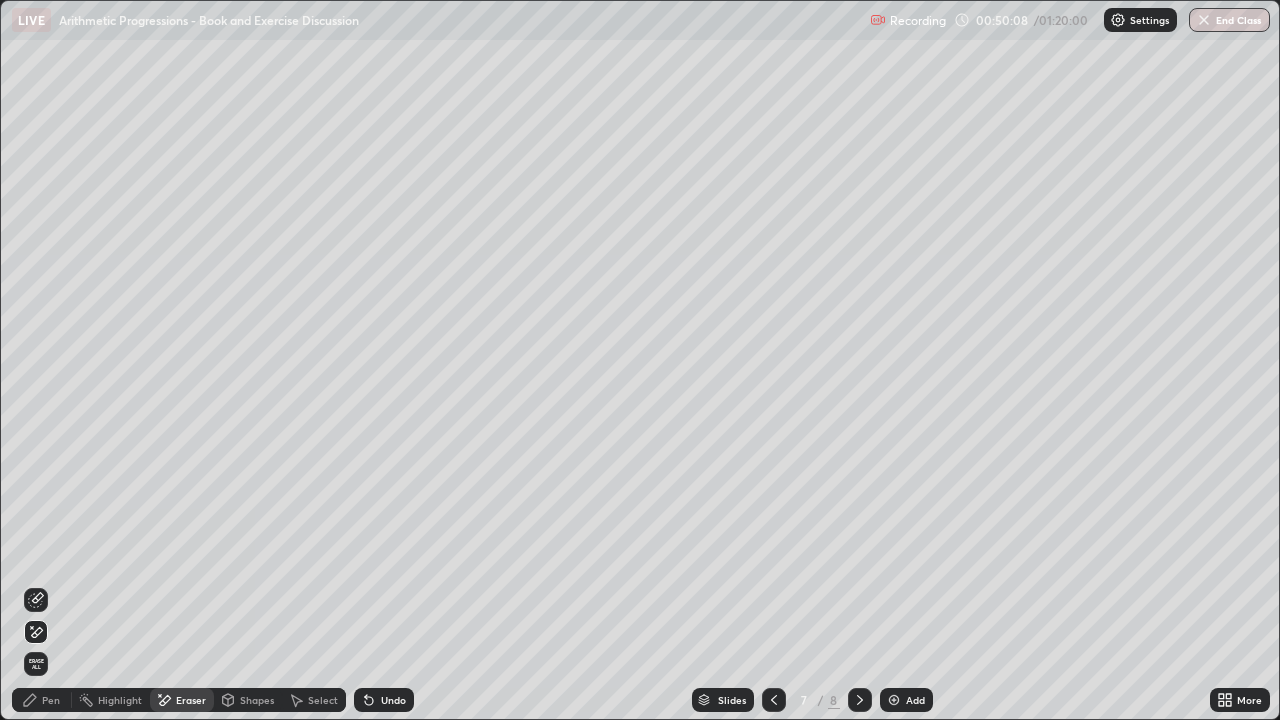 click on "Pen" at bounding box center (51, 700) 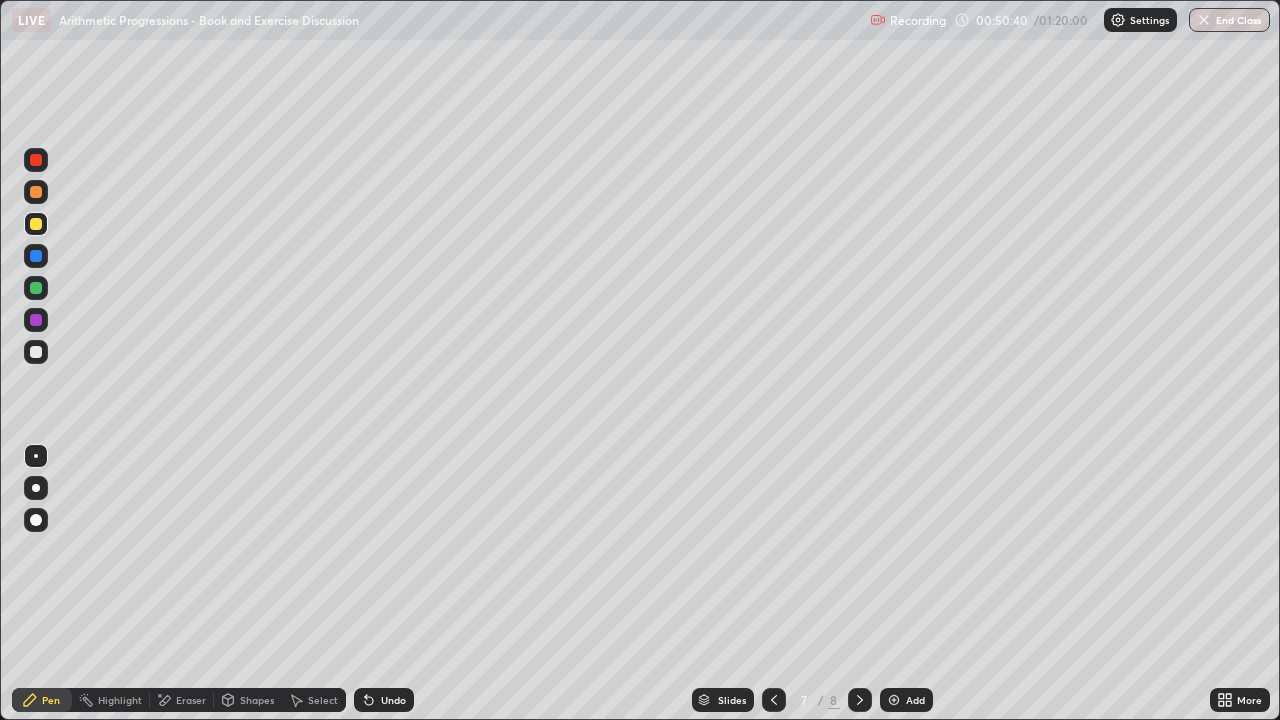 click on "Eraser" at bounding box center (191, 700) 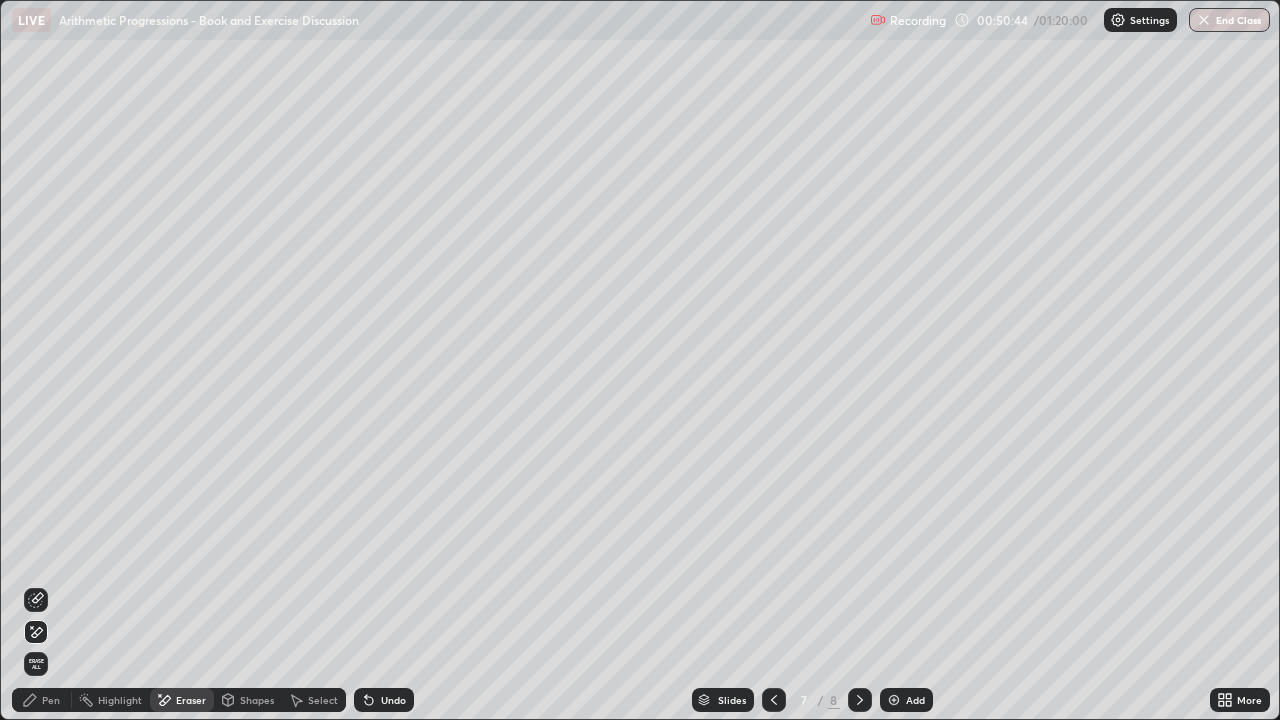click on "Pen" at bounding box center (51, 700) 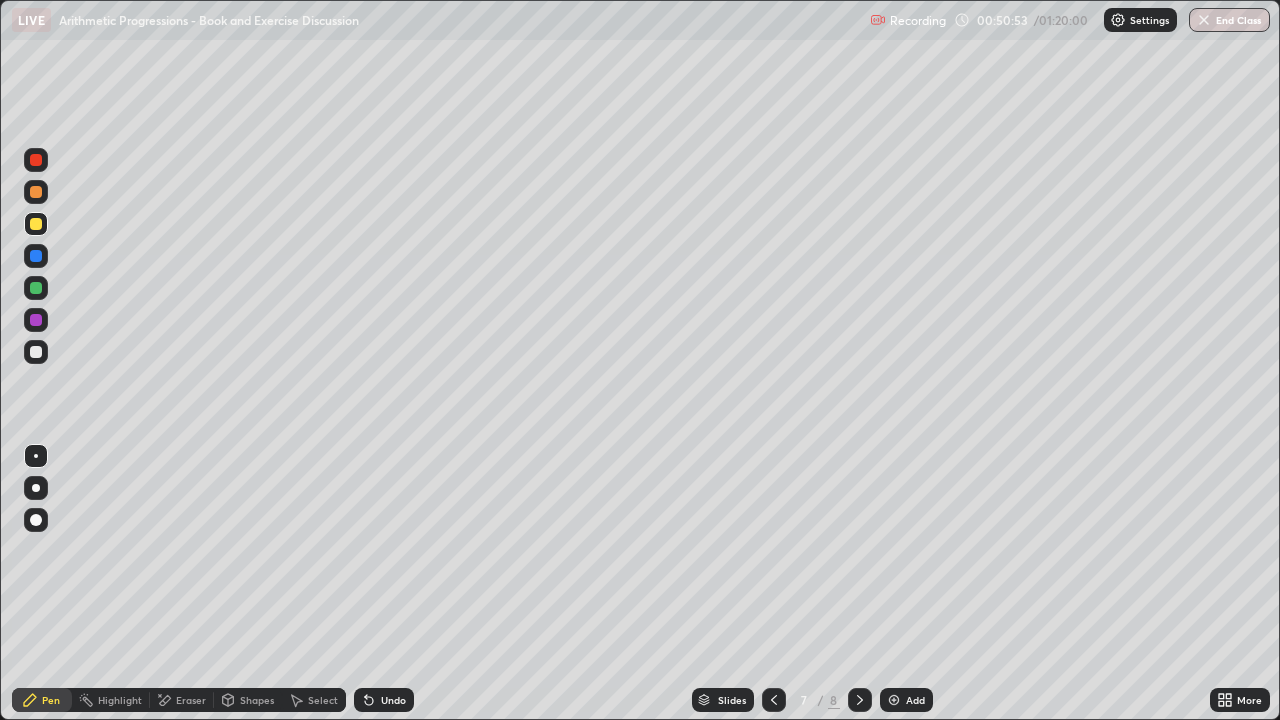 click on "Eraser" at bounding box center (191, 700) 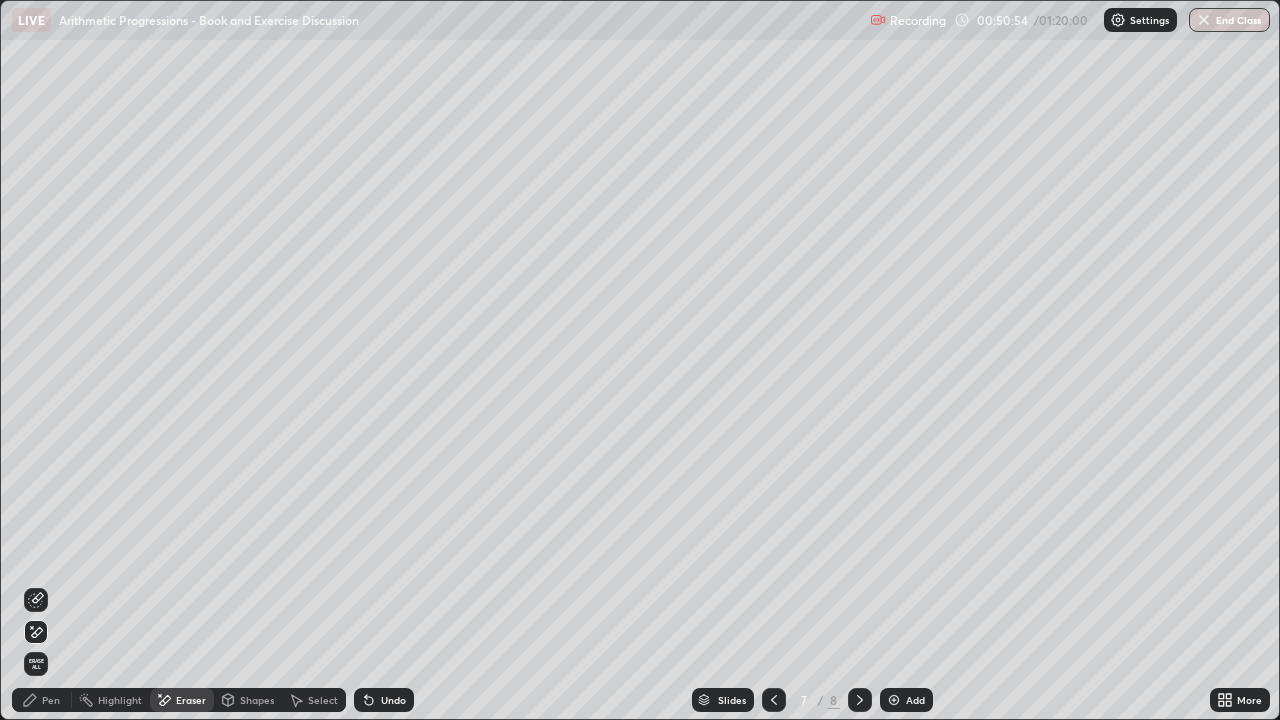 click on "End Class" at bounding box center (1229, 20) 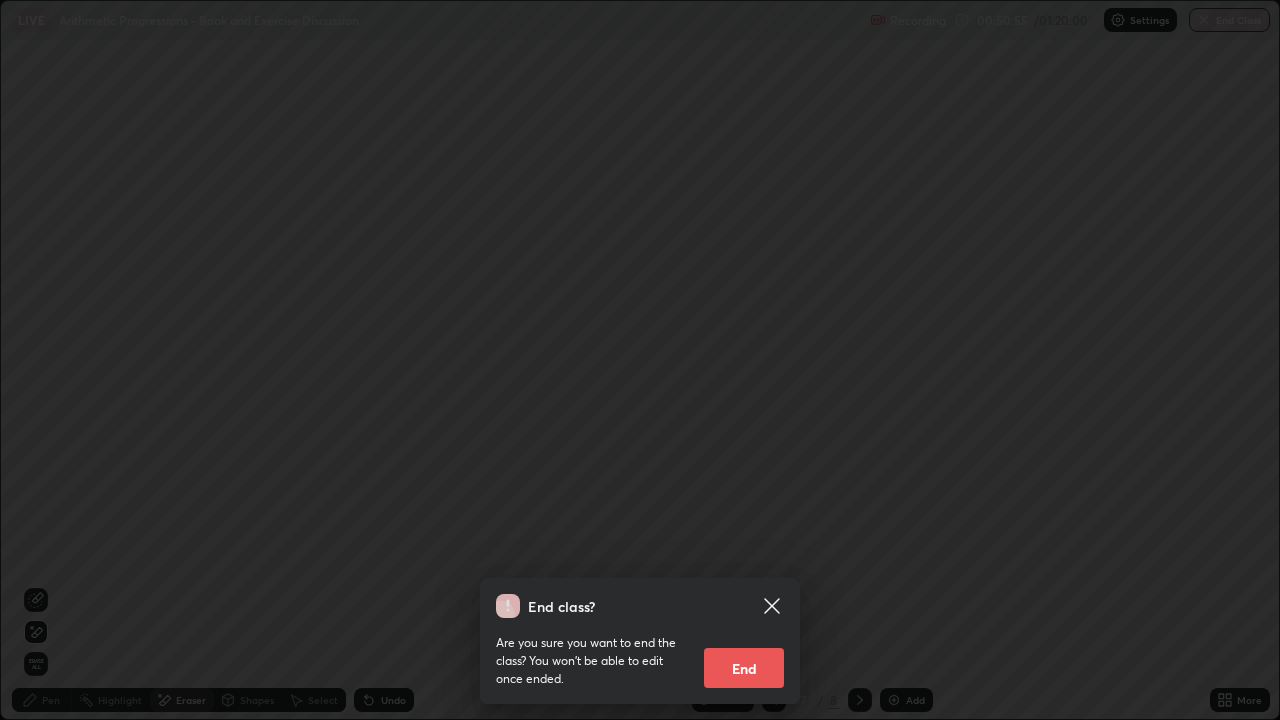 click on "End" at bounding box center [744, 668] 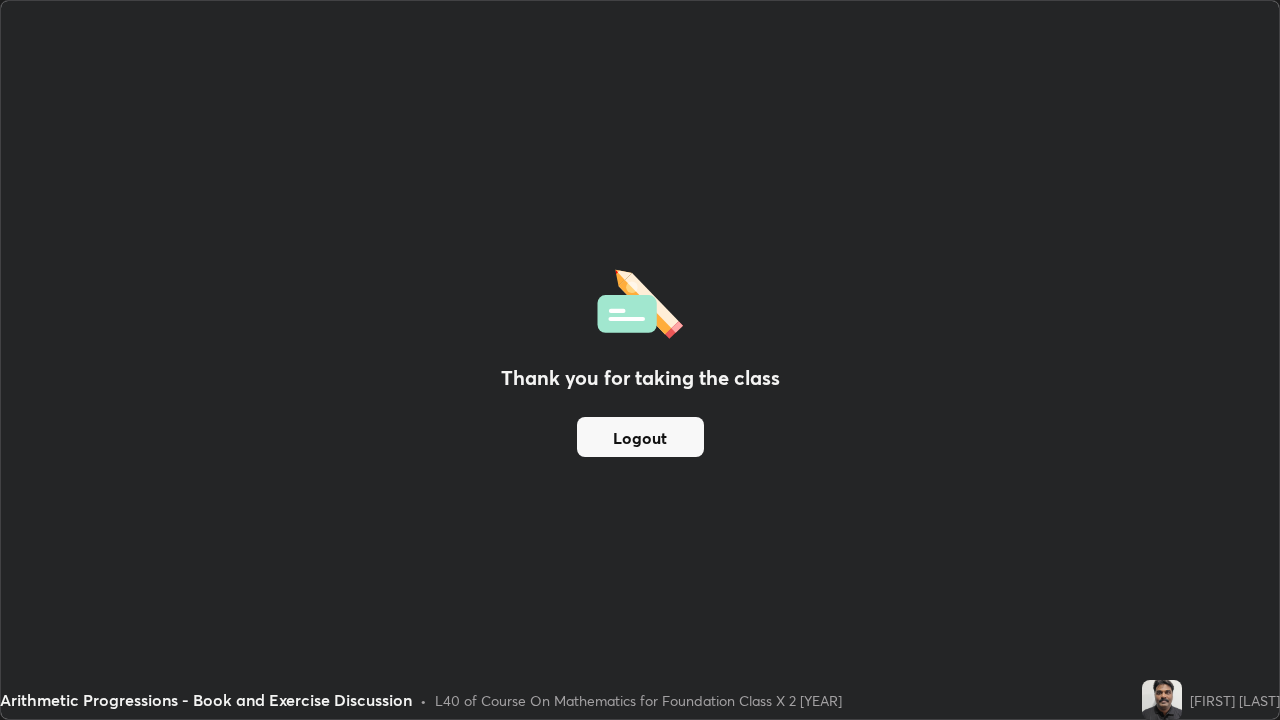click on "Logout" at bounding box center (640, 437) 